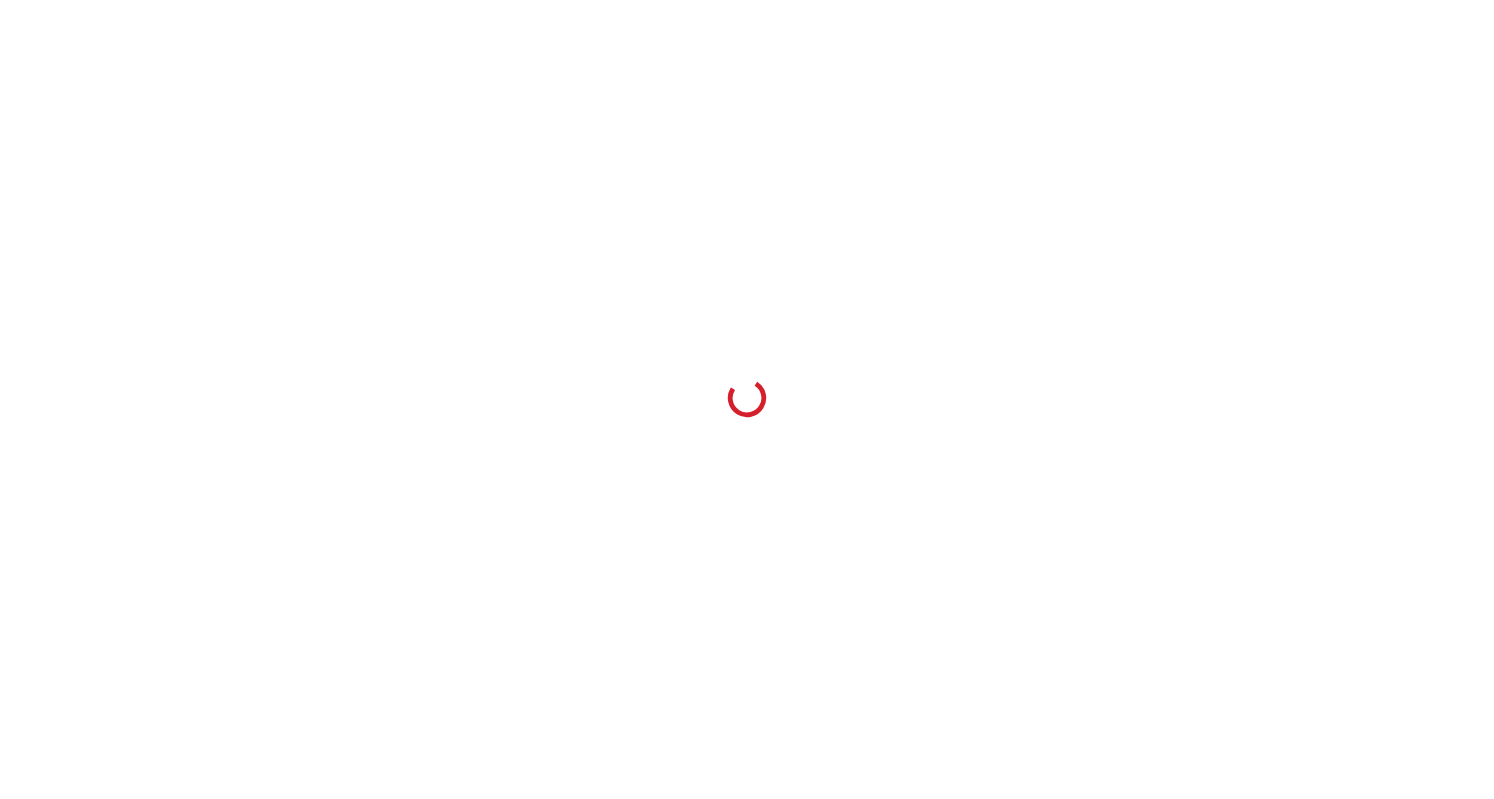 scroll, scrollTop: 0, scrollLeft: 0, axis: both 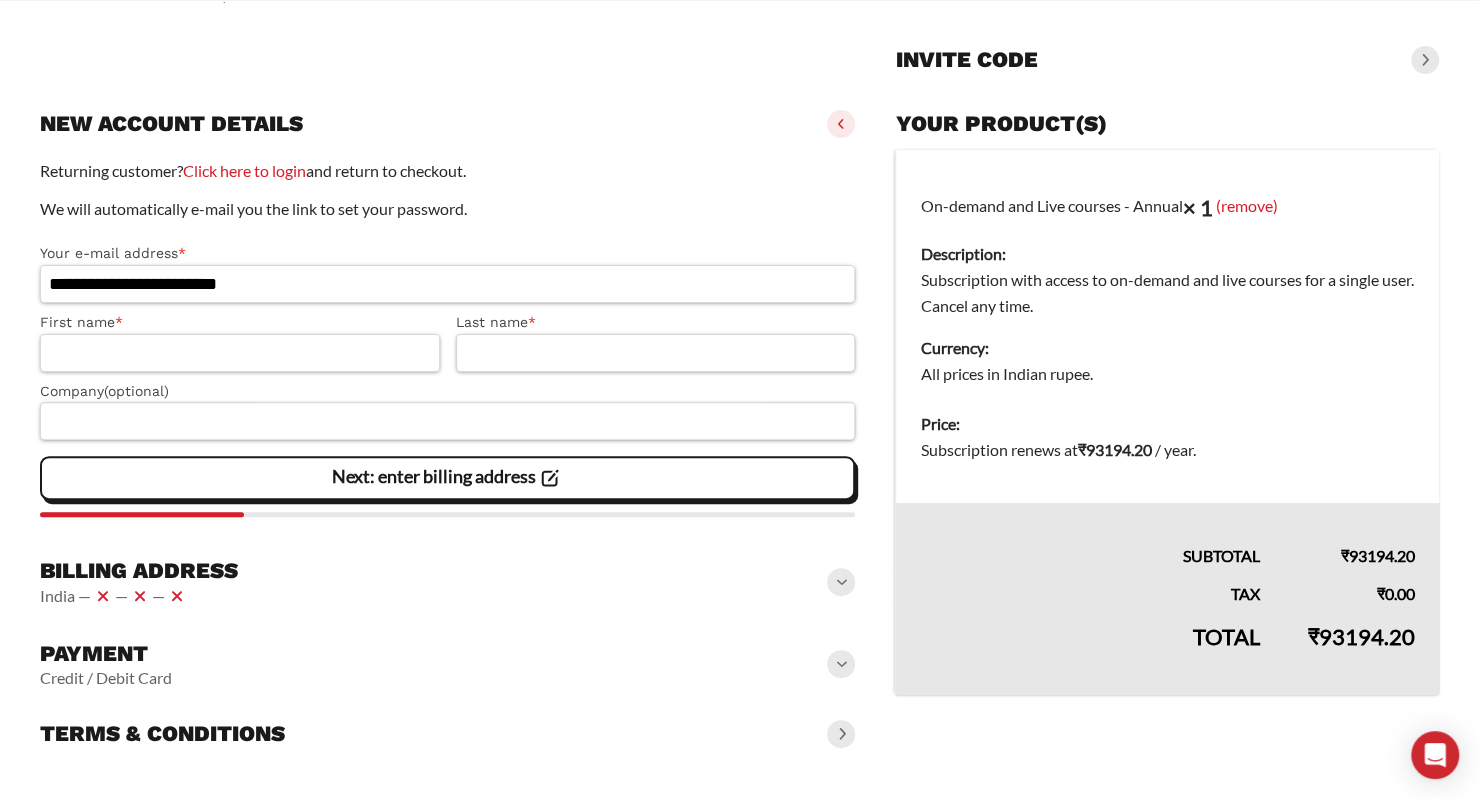 type on "**********" 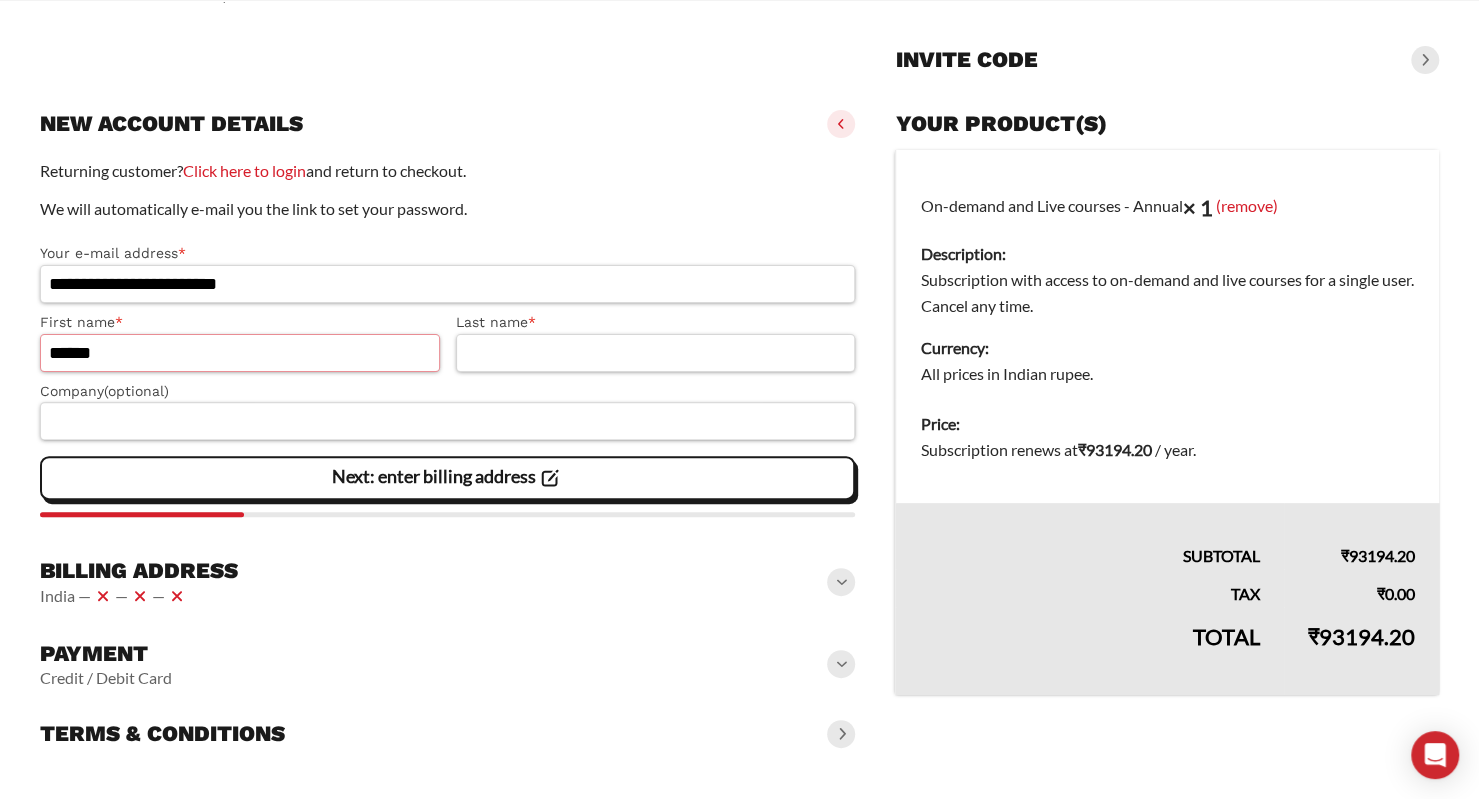 type on "******" 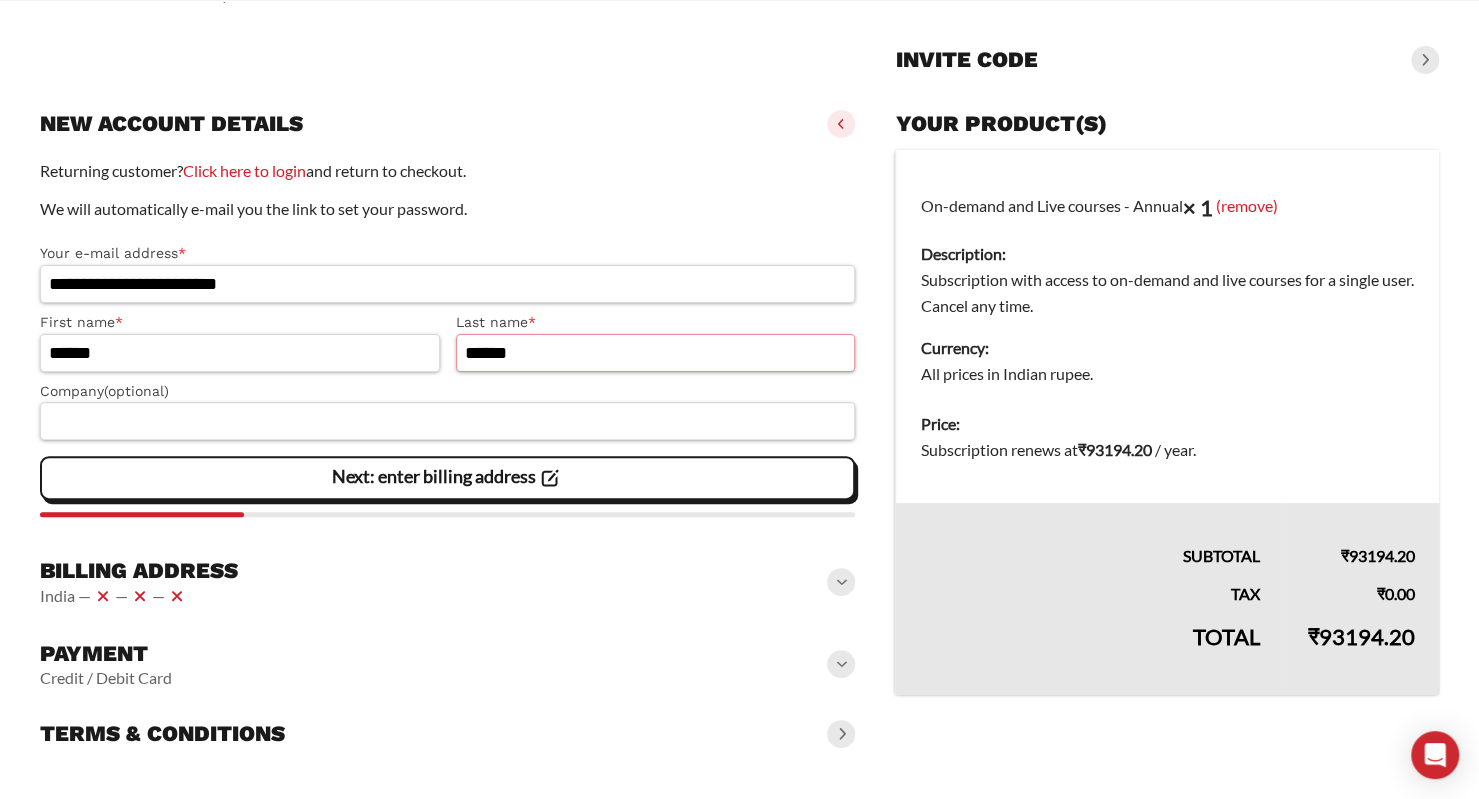 type on "******" 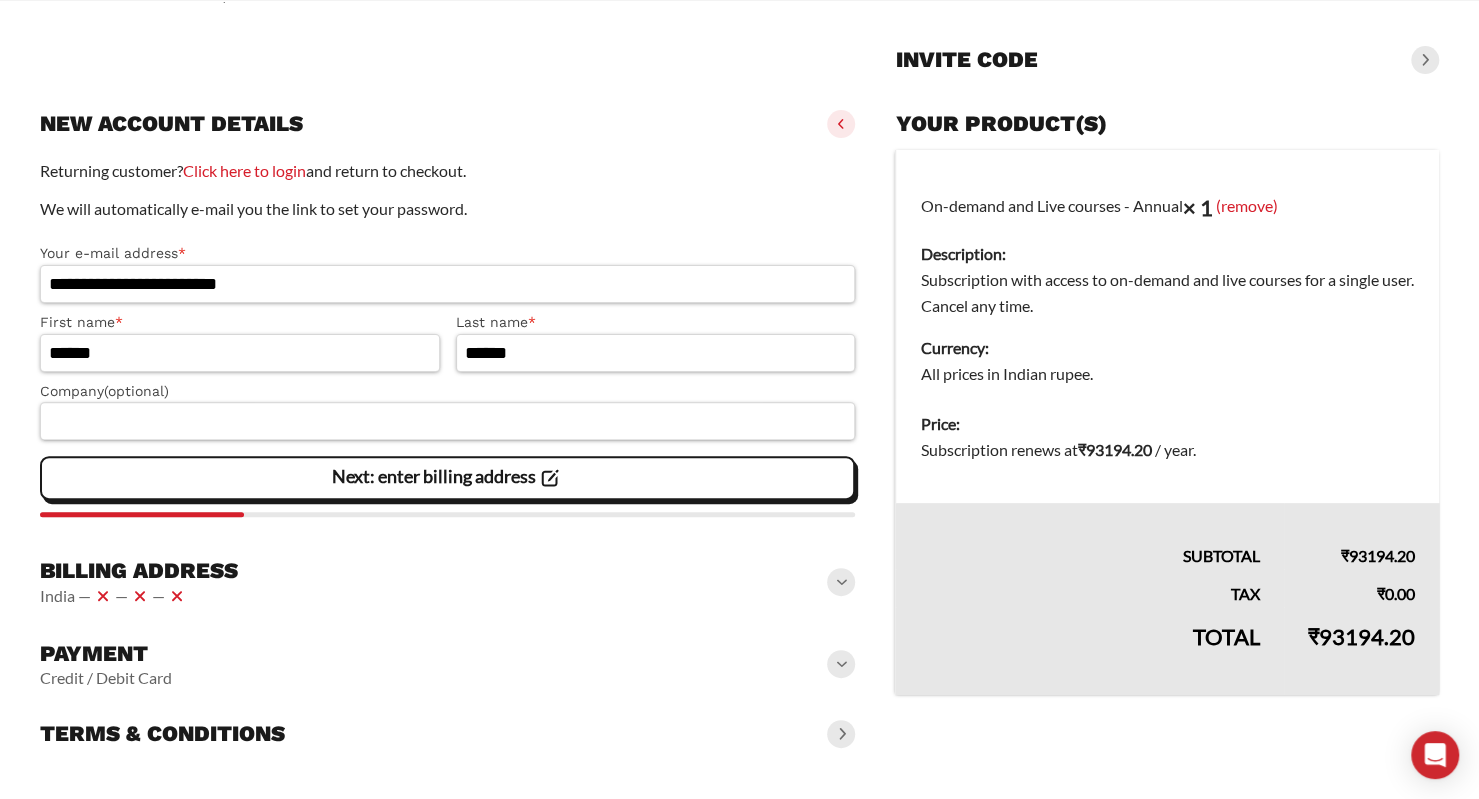 click on "Next: enter billing address" 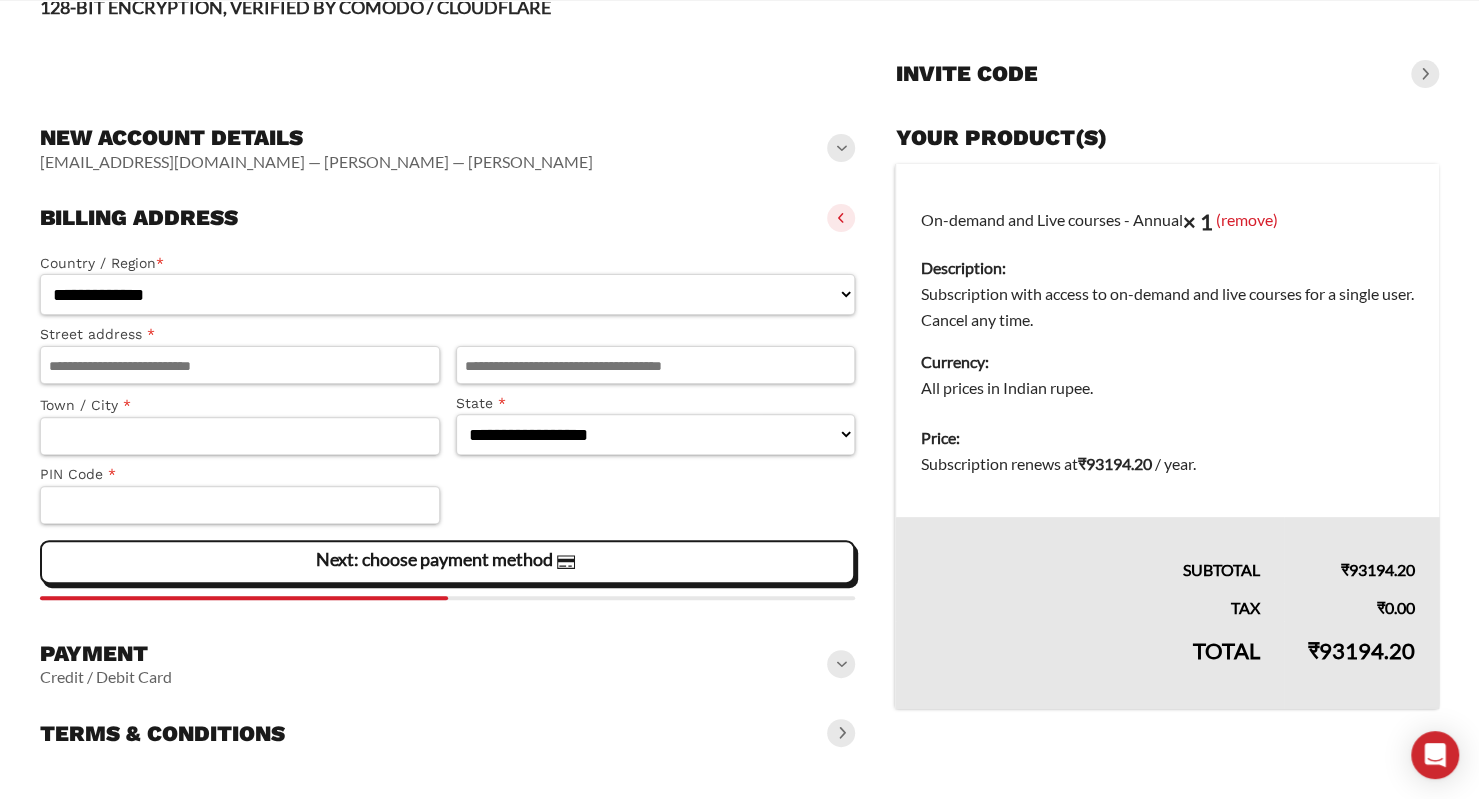 scroll, scrollTop: 157, scrollLeft: 0, axis: vertical 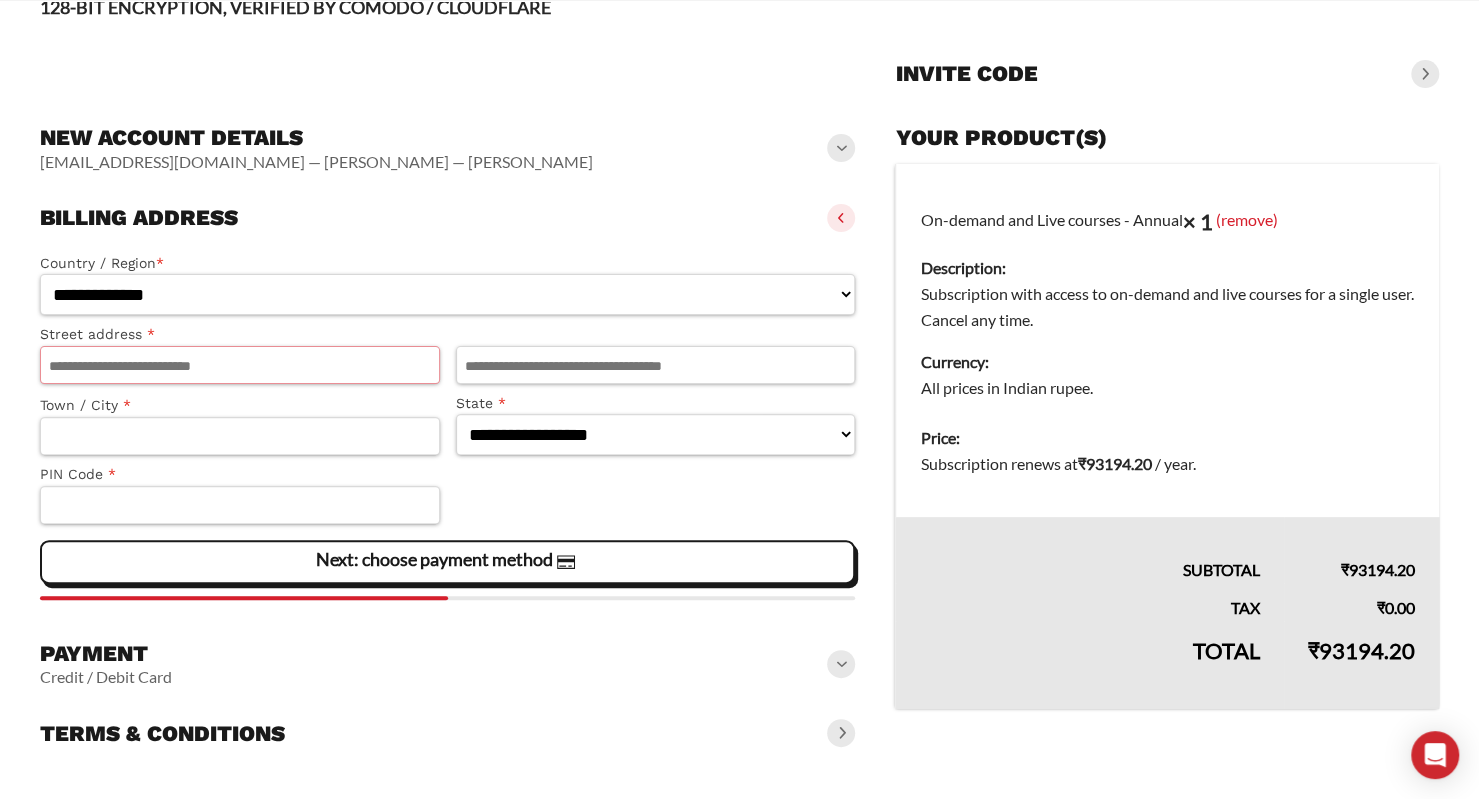 click on "Street address   *" at bounding box center [240, 365] 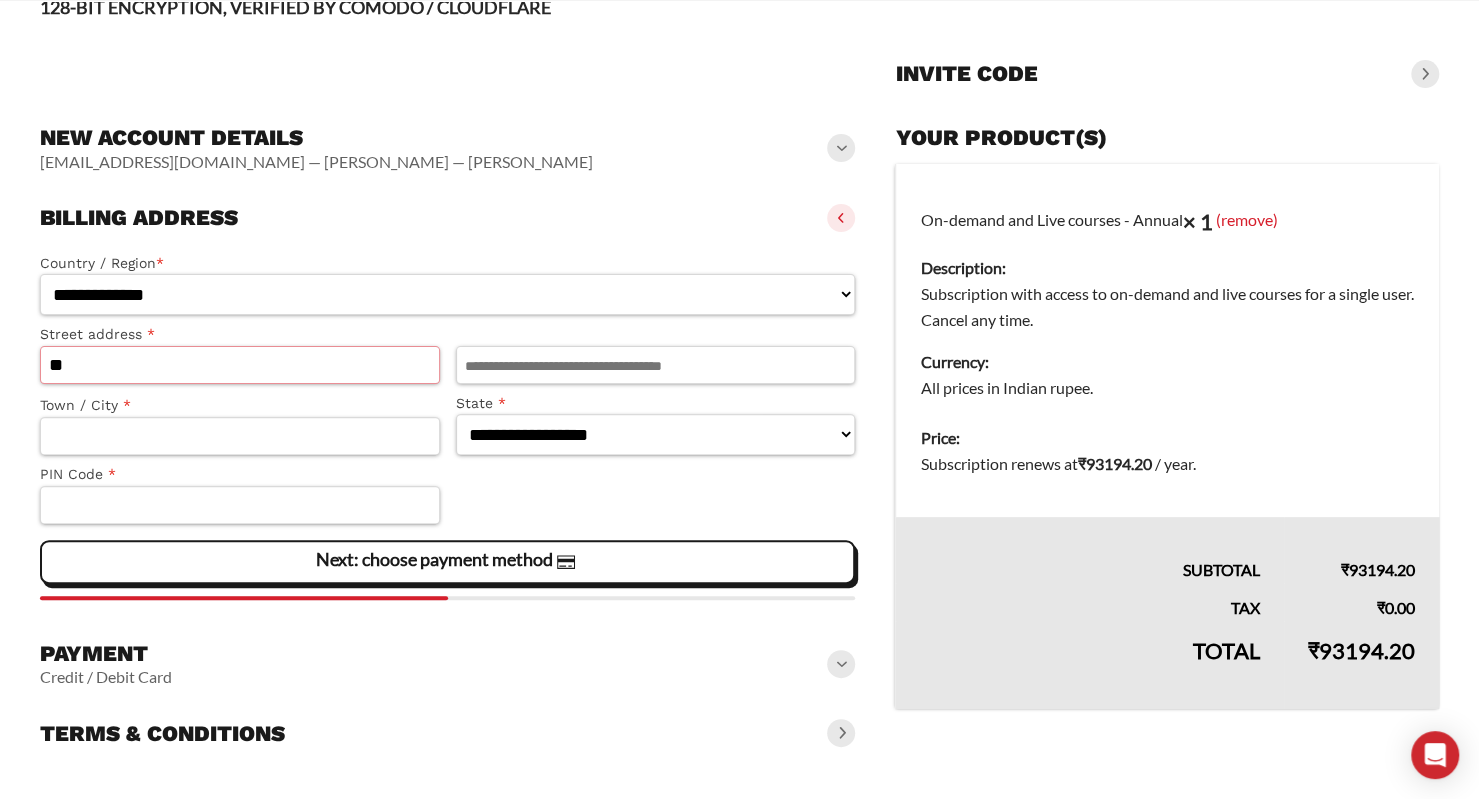 type on "*" 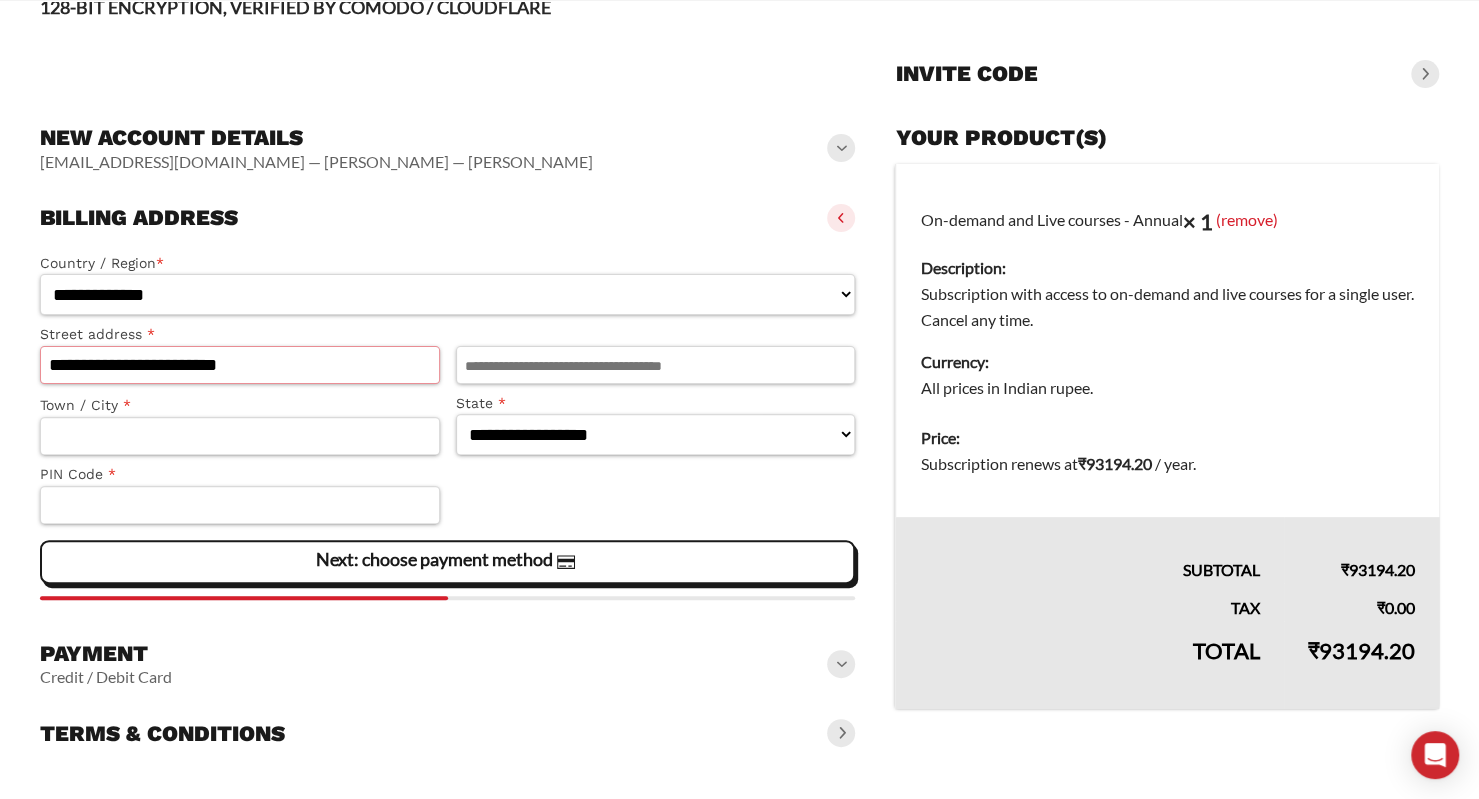 type on "**********" 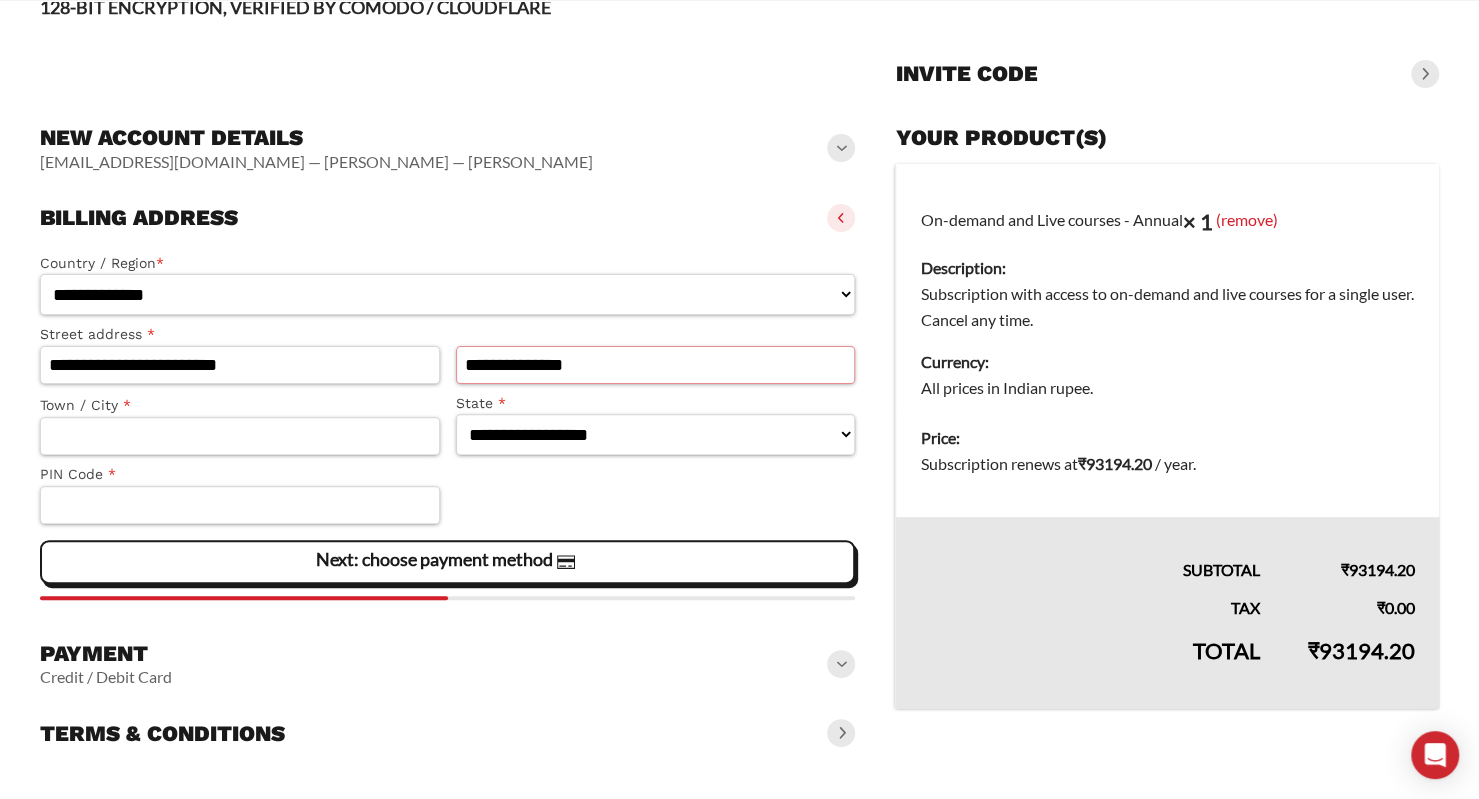type on "**********" 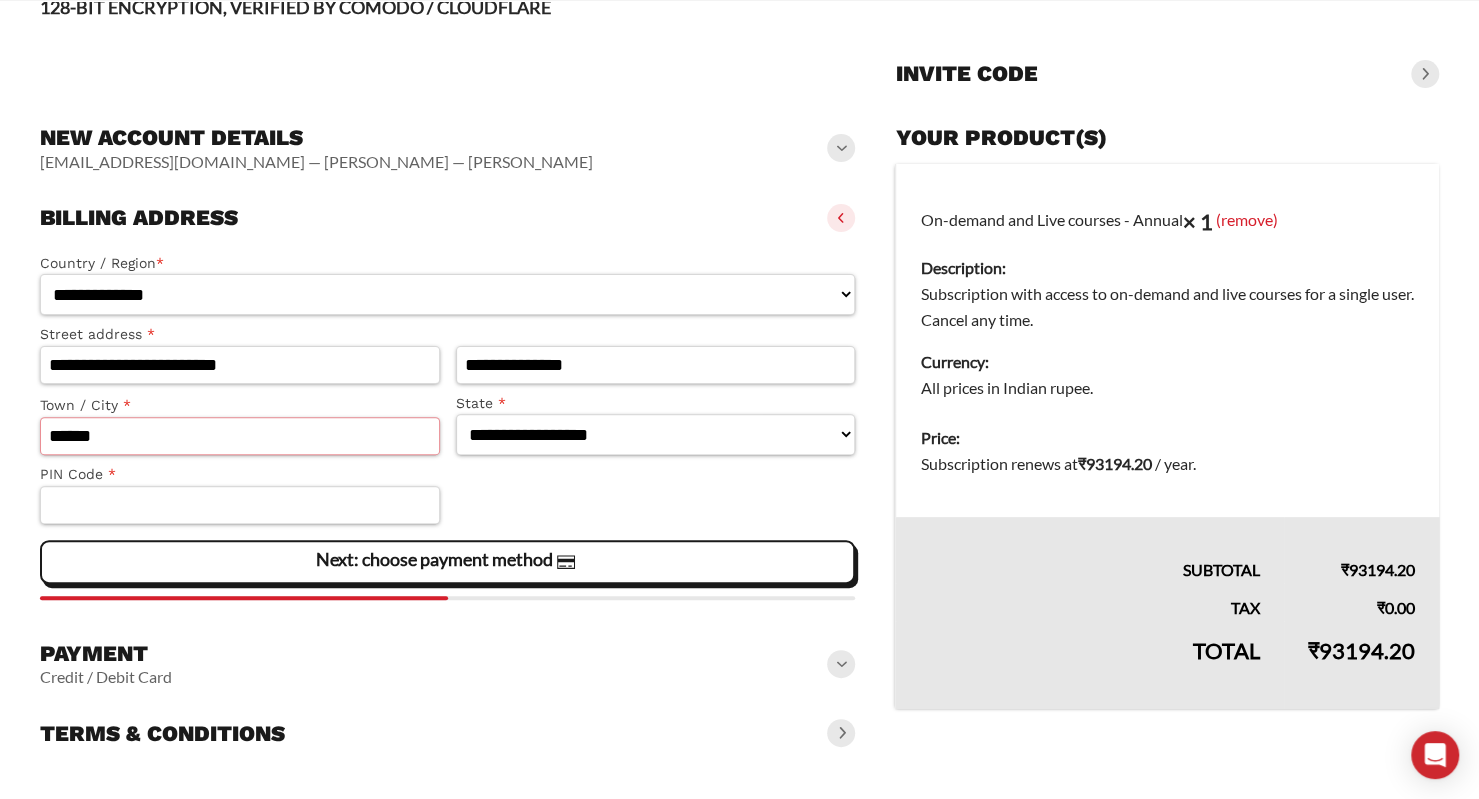 type on "******" 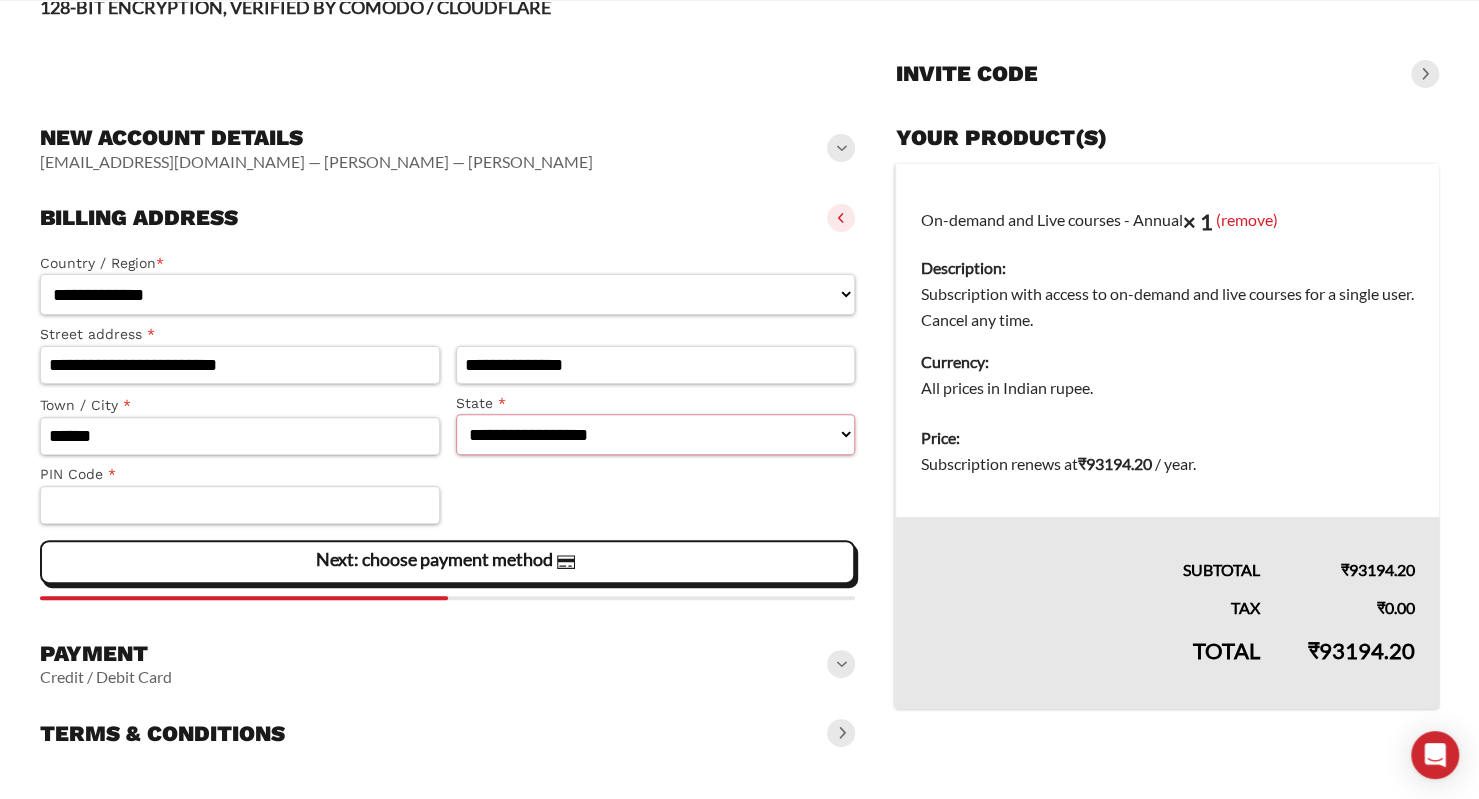 click on "**********" at bounding box center (656, 434) 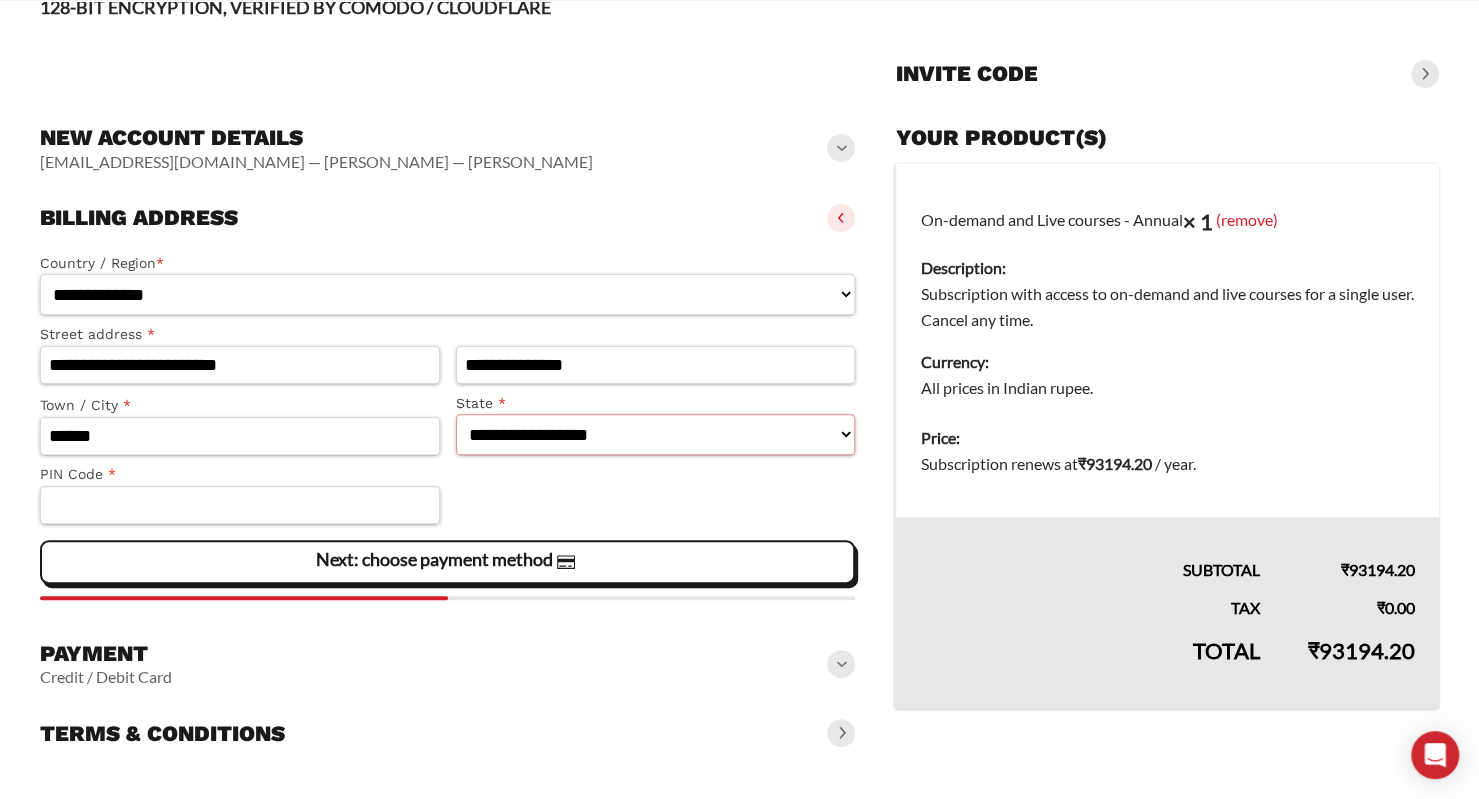 select on "**" 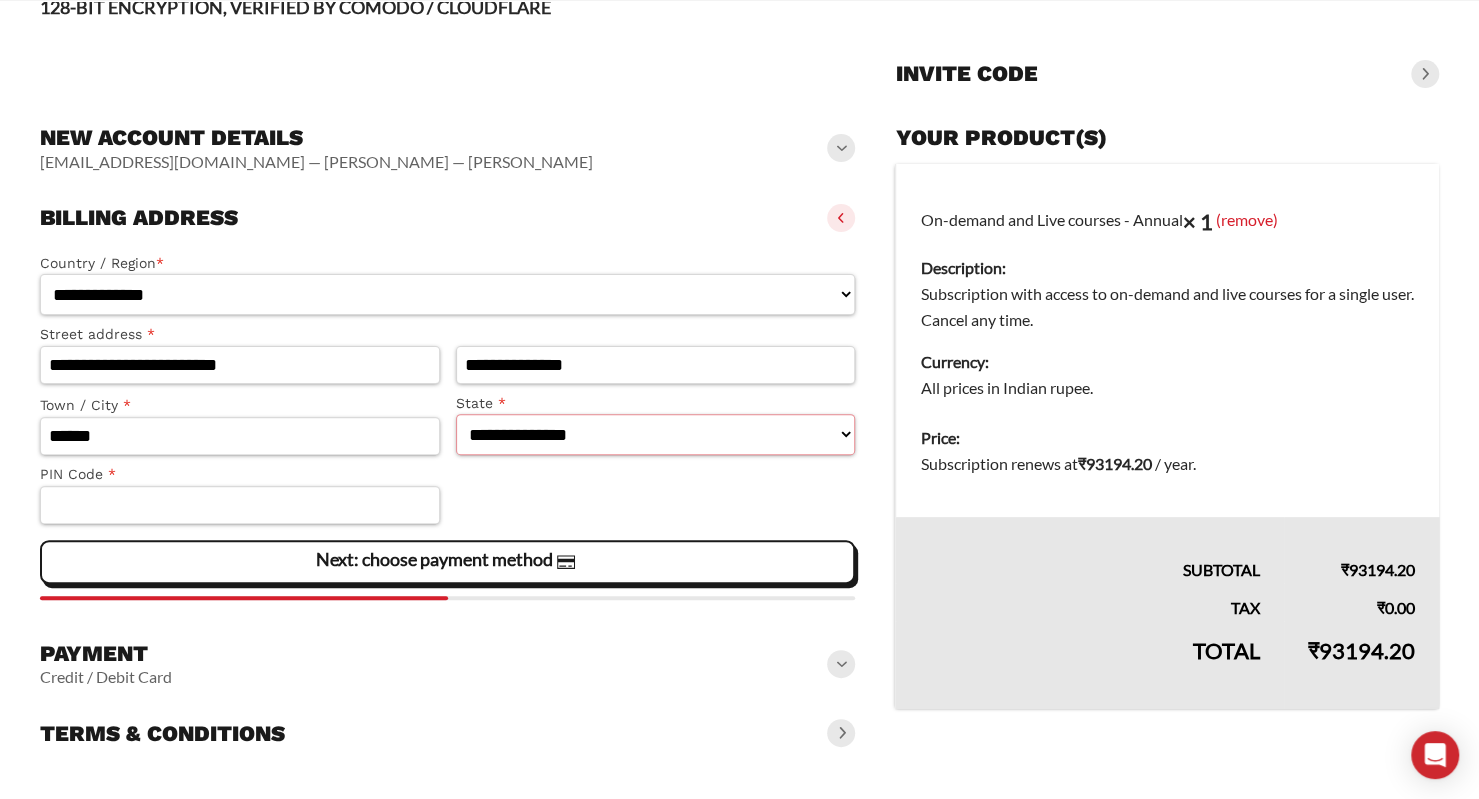 click on "**********" at bounding box center (656, 434) 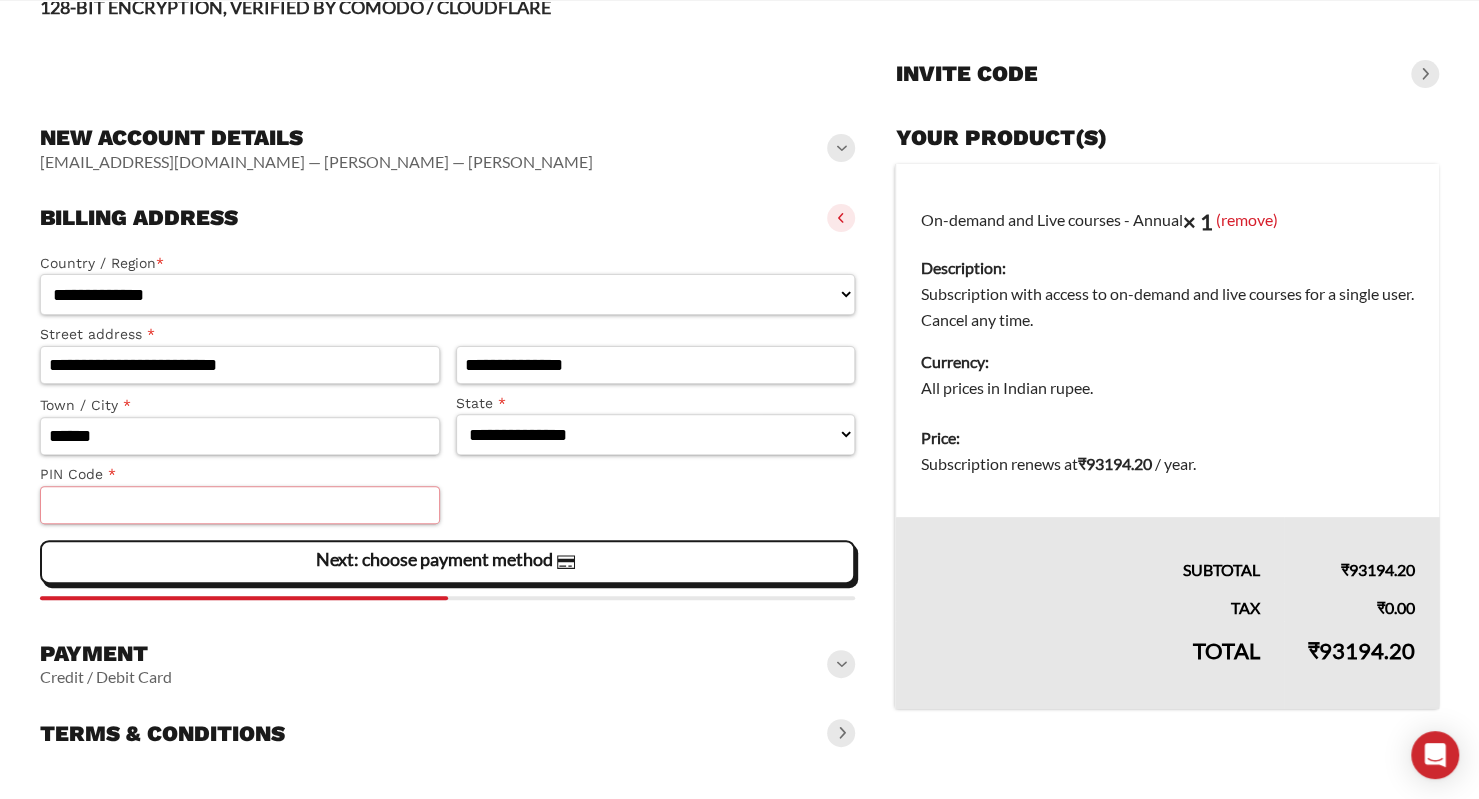 click on "PIN Code   *" at bounding box center (240, 505) 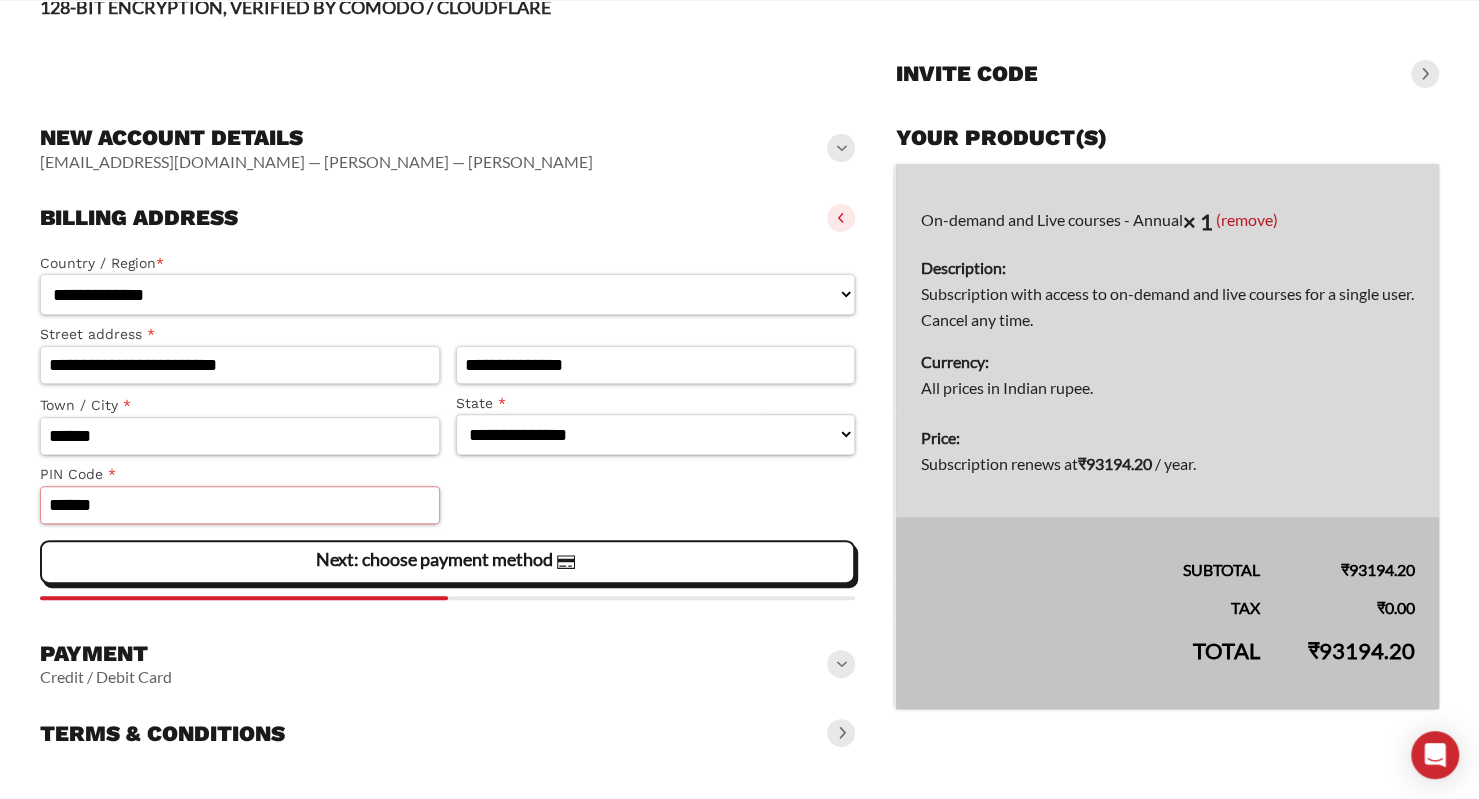 type on "******" 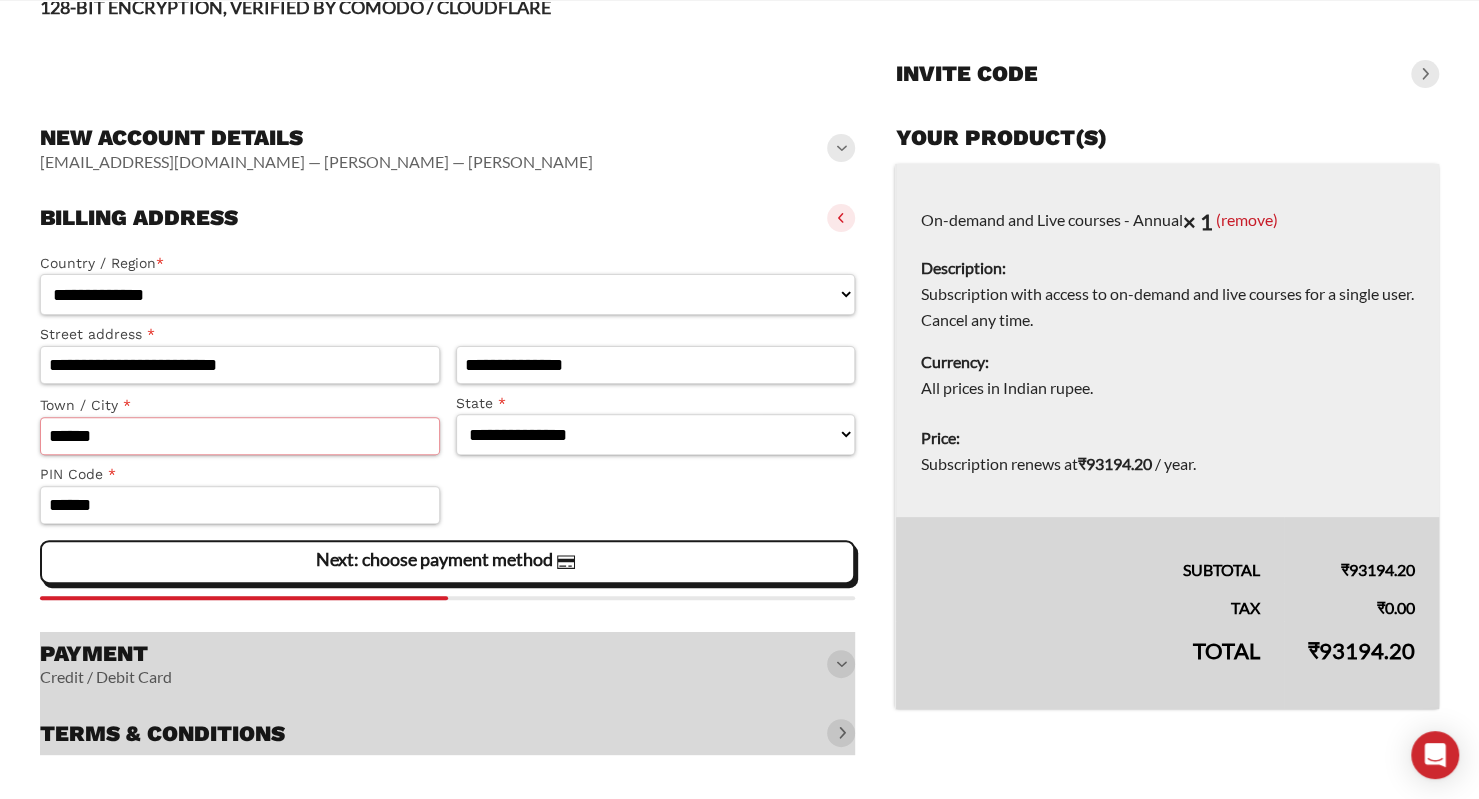 click on "******" at bounding box center [240, 436] 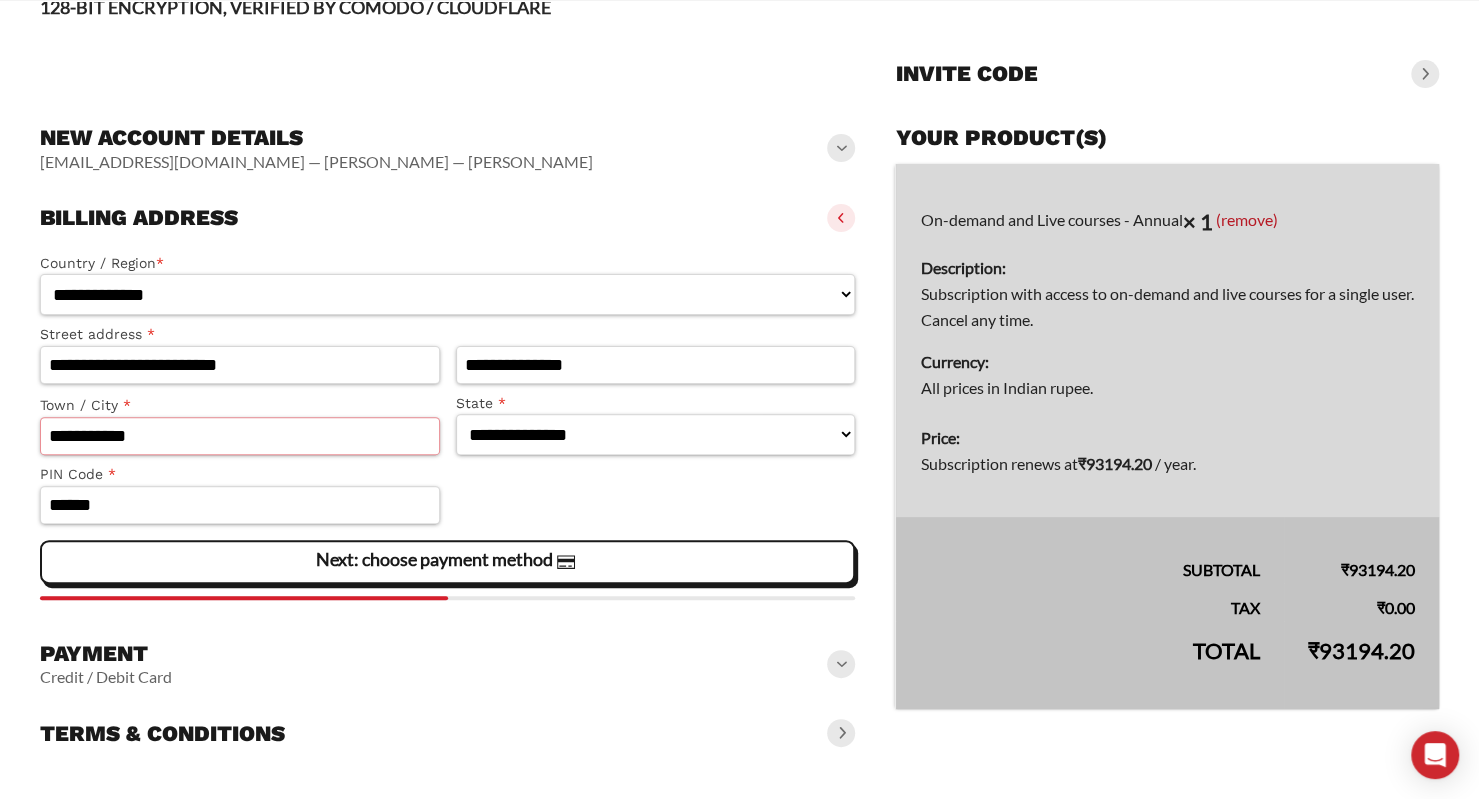 type on "**********" 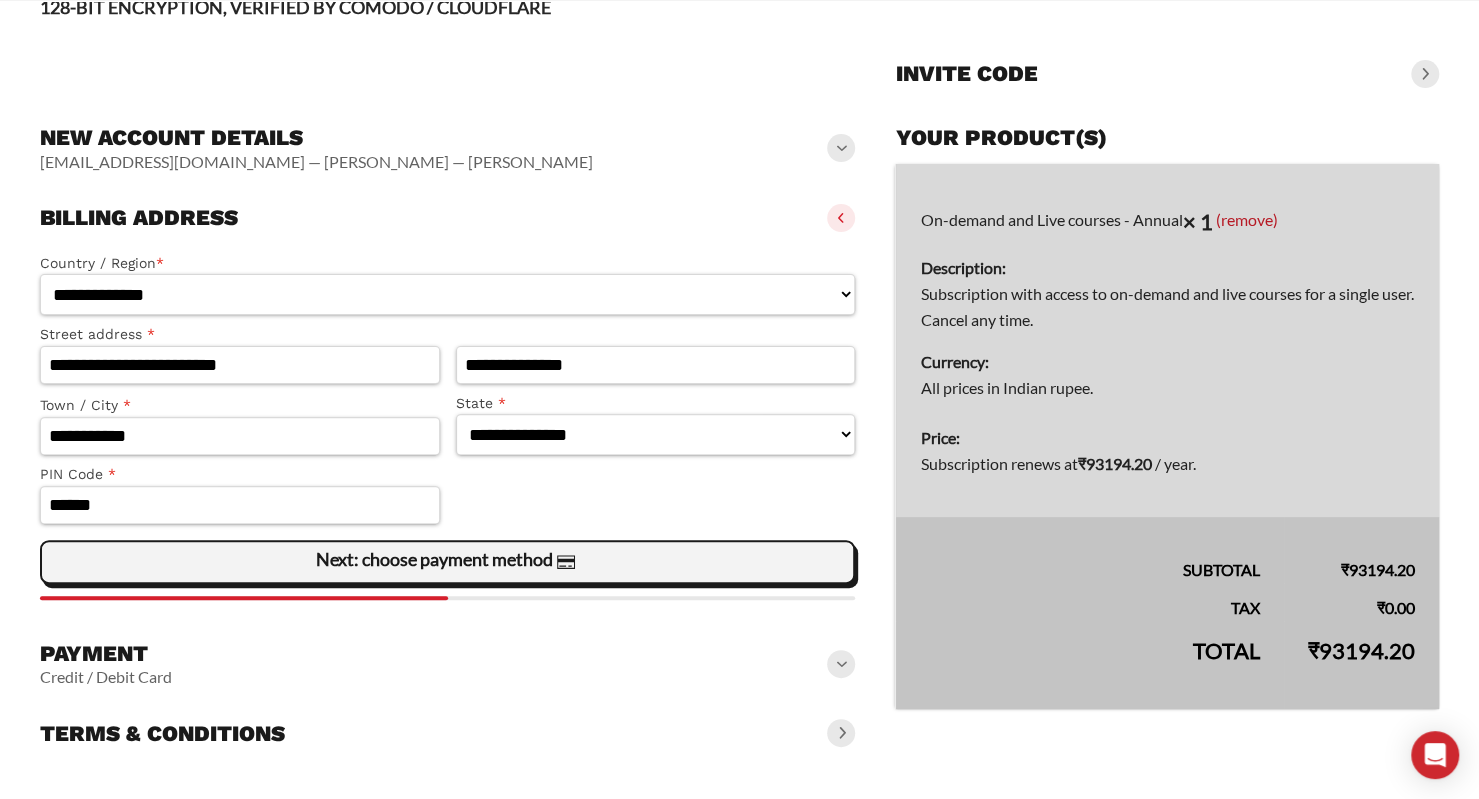 click on "Next: choose payment method" 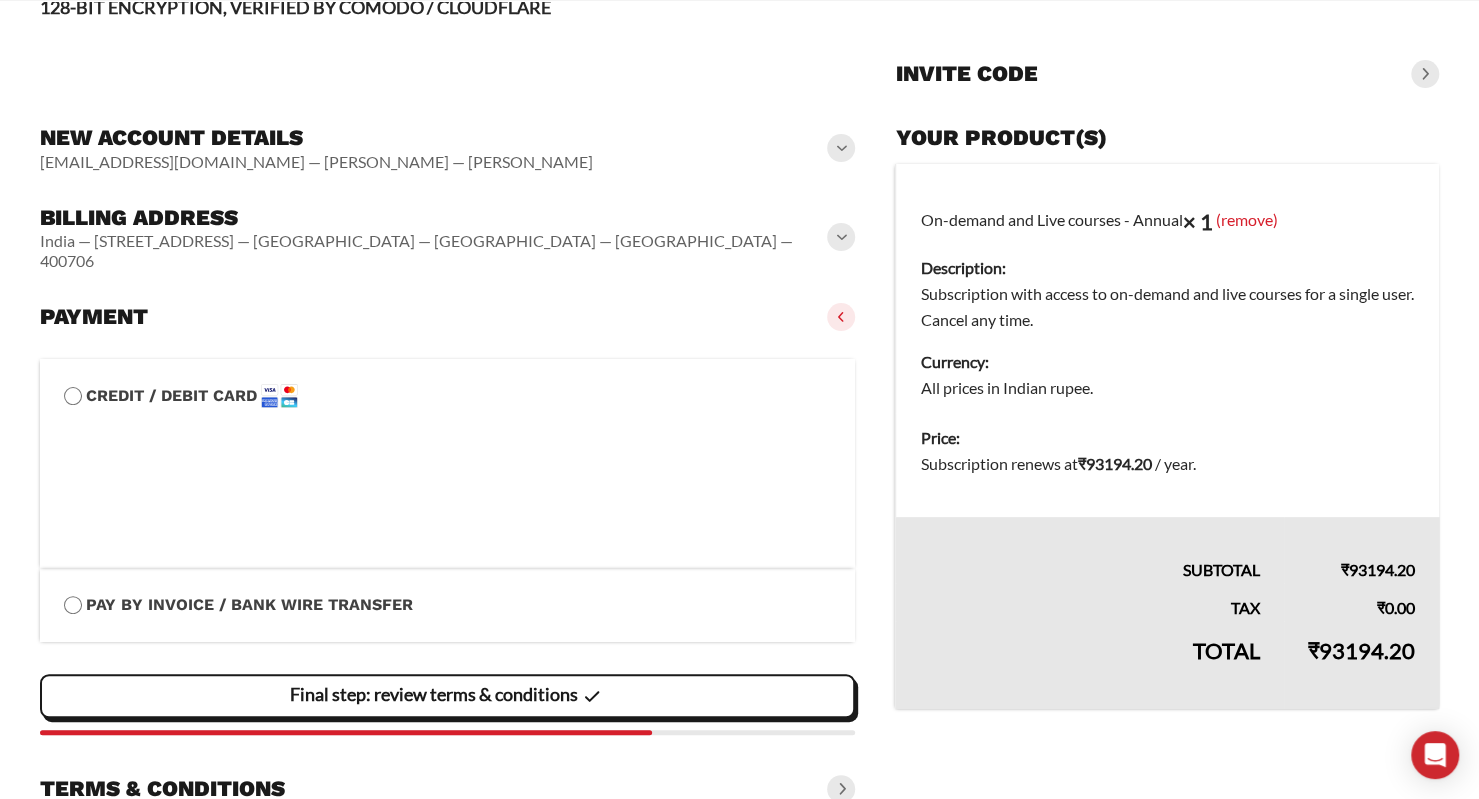scroll, scrollTop: 192, scrollLeft: 0, axis: vertical 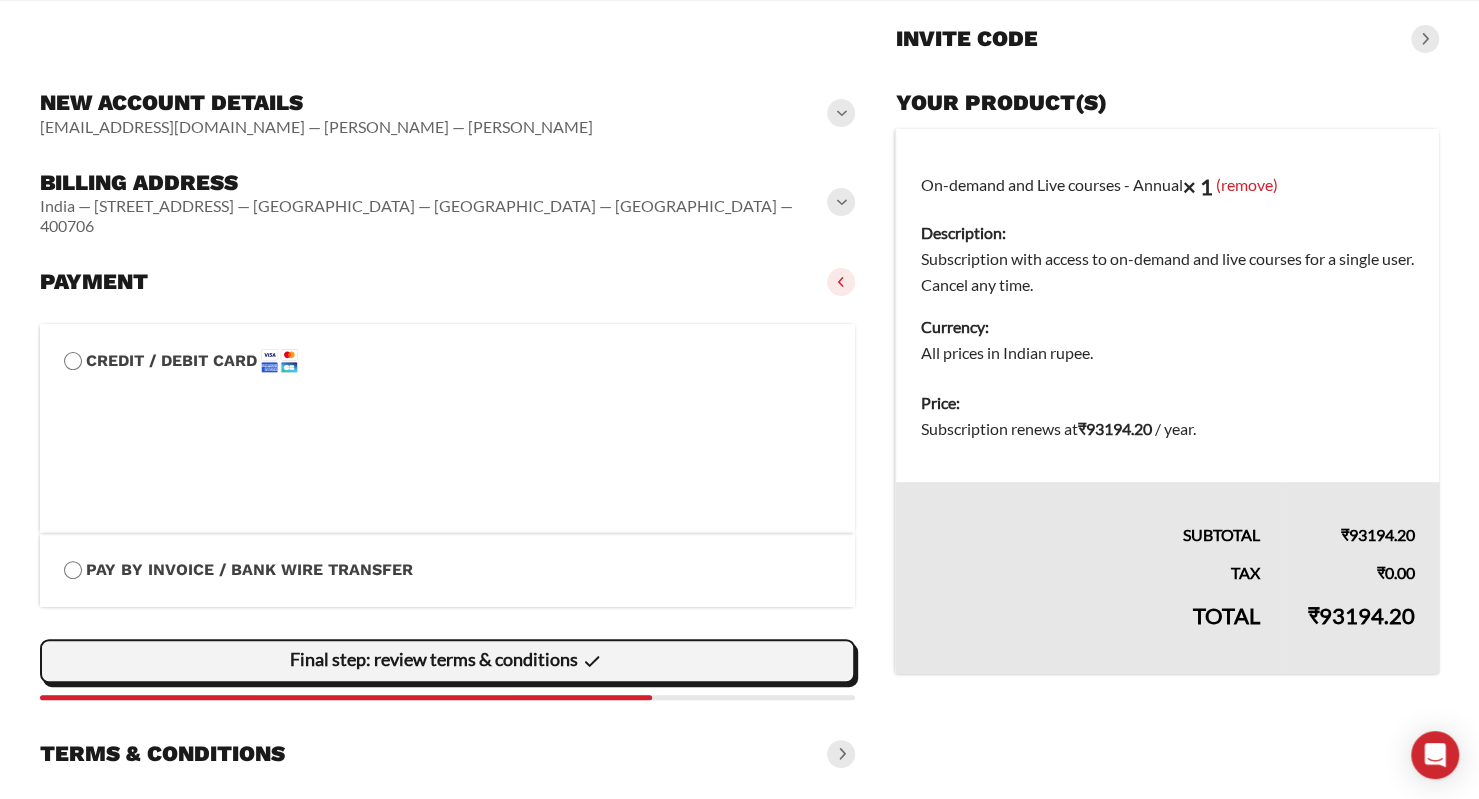click on "Final step: review terms & conditions" at bounding box center (0, 0) 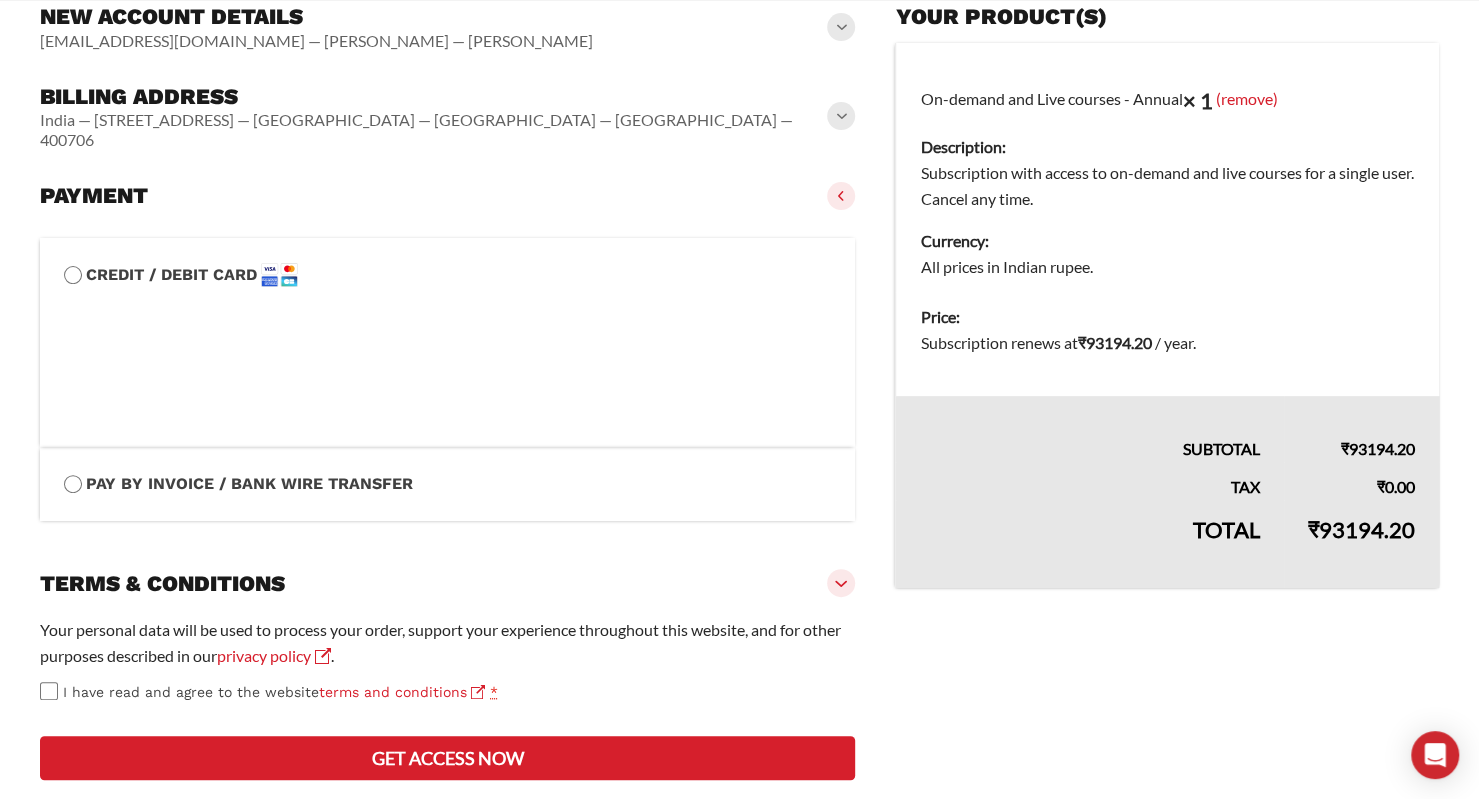 scroll, scrollTop: 295, scrollLeft: 0, axis: vertical 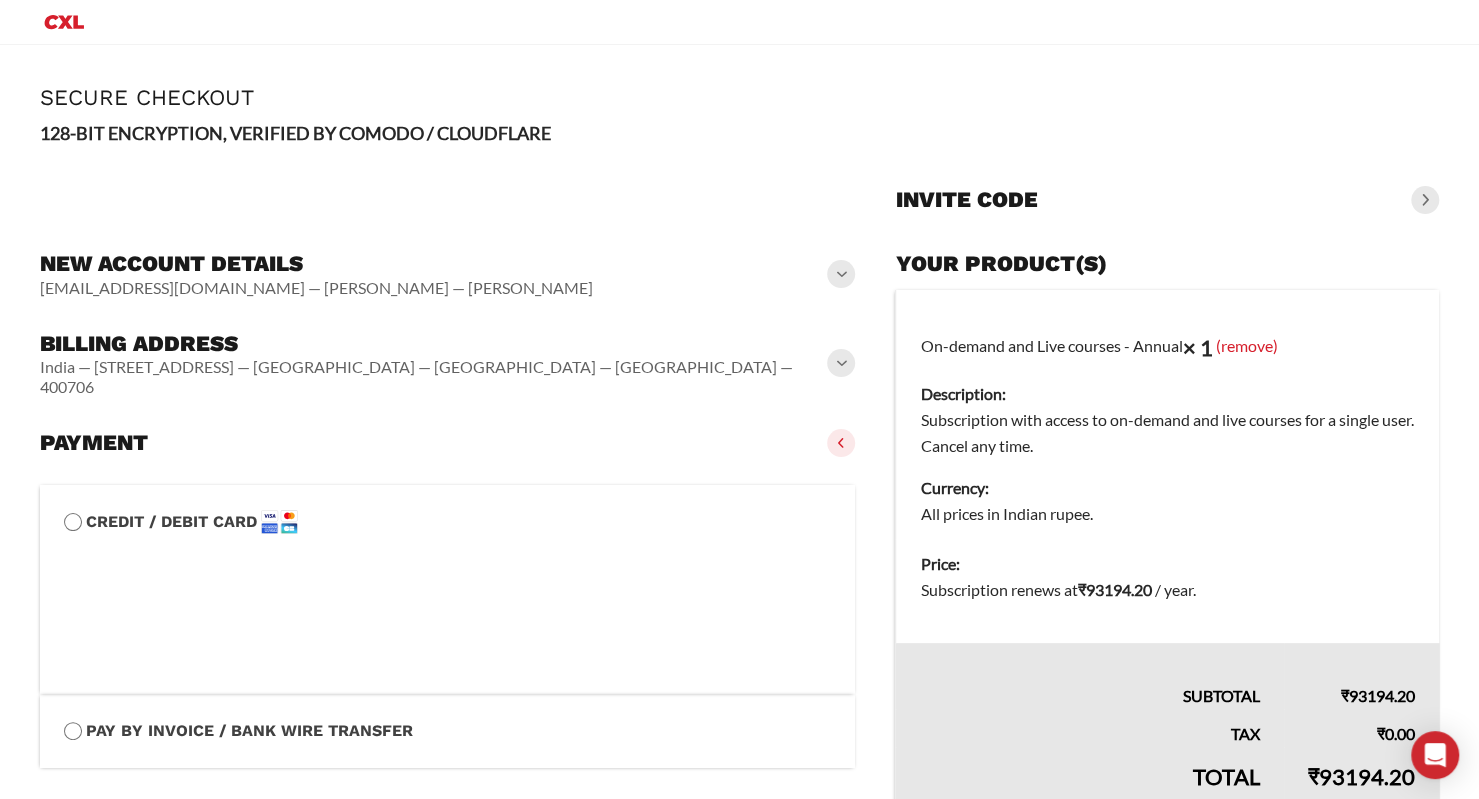click 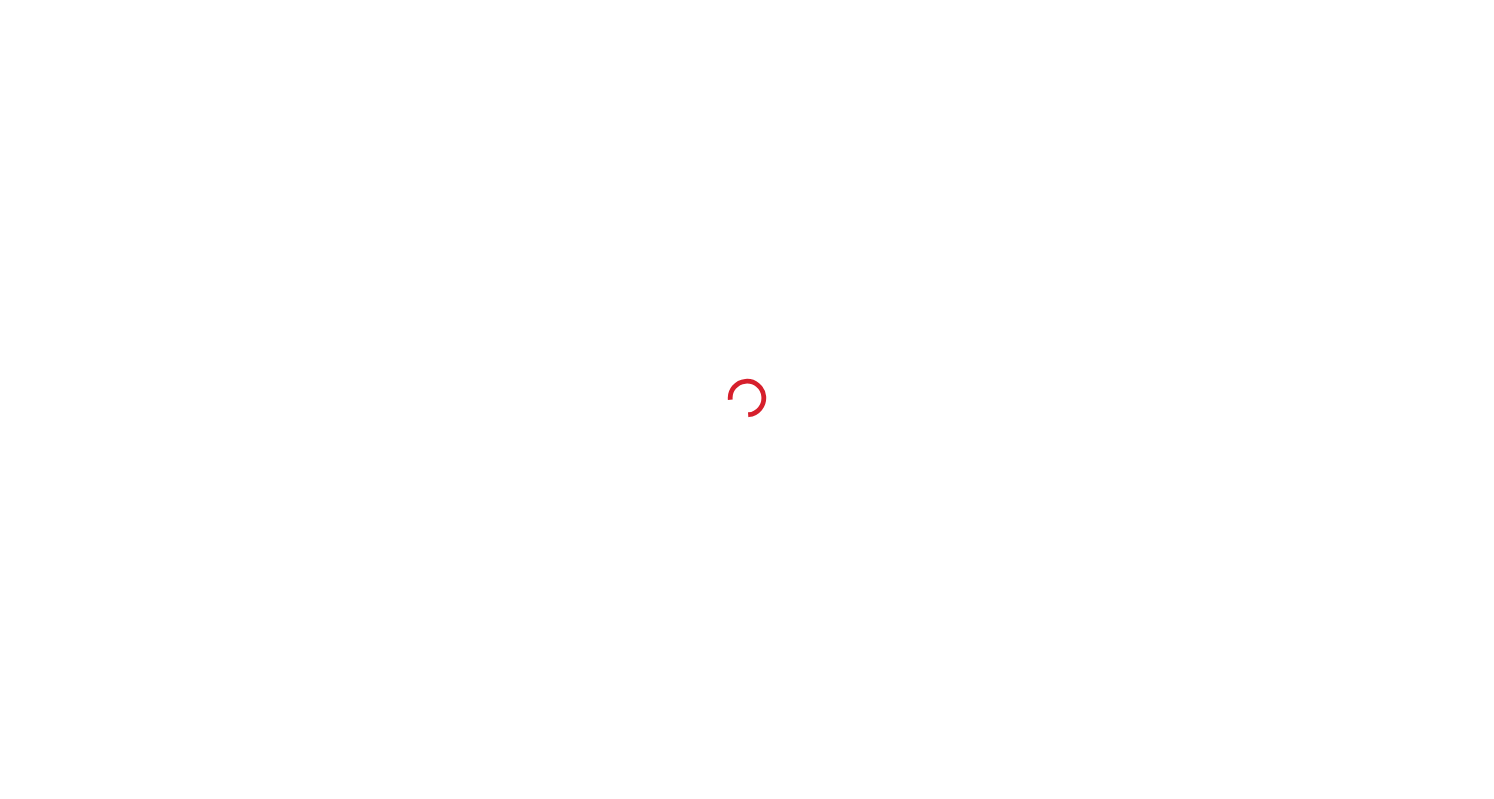 scroll, scrollTop: 0, scrollLeft: 0, axis: both 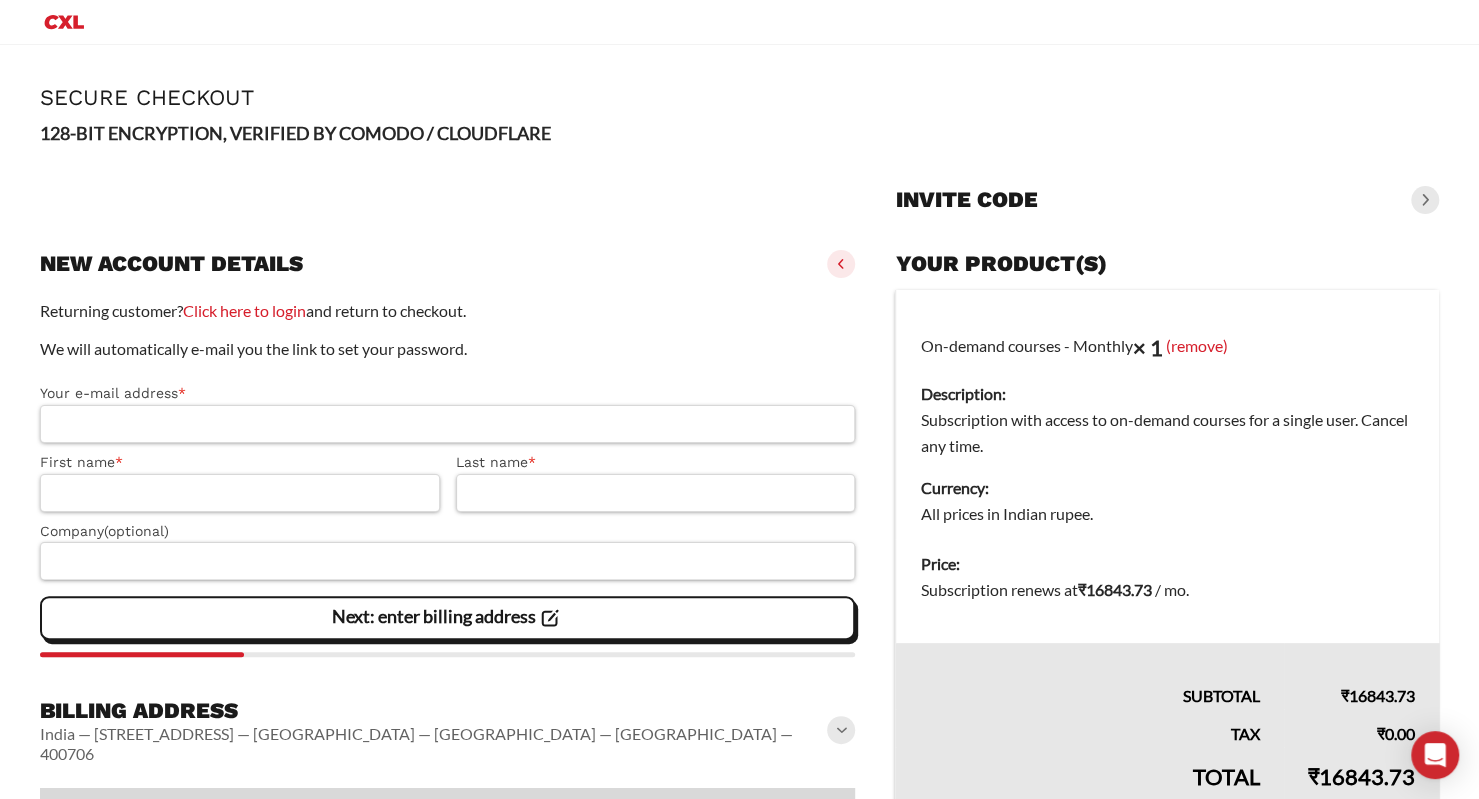 click on "Your e-mail address  *" at bounding box center (447, 424) 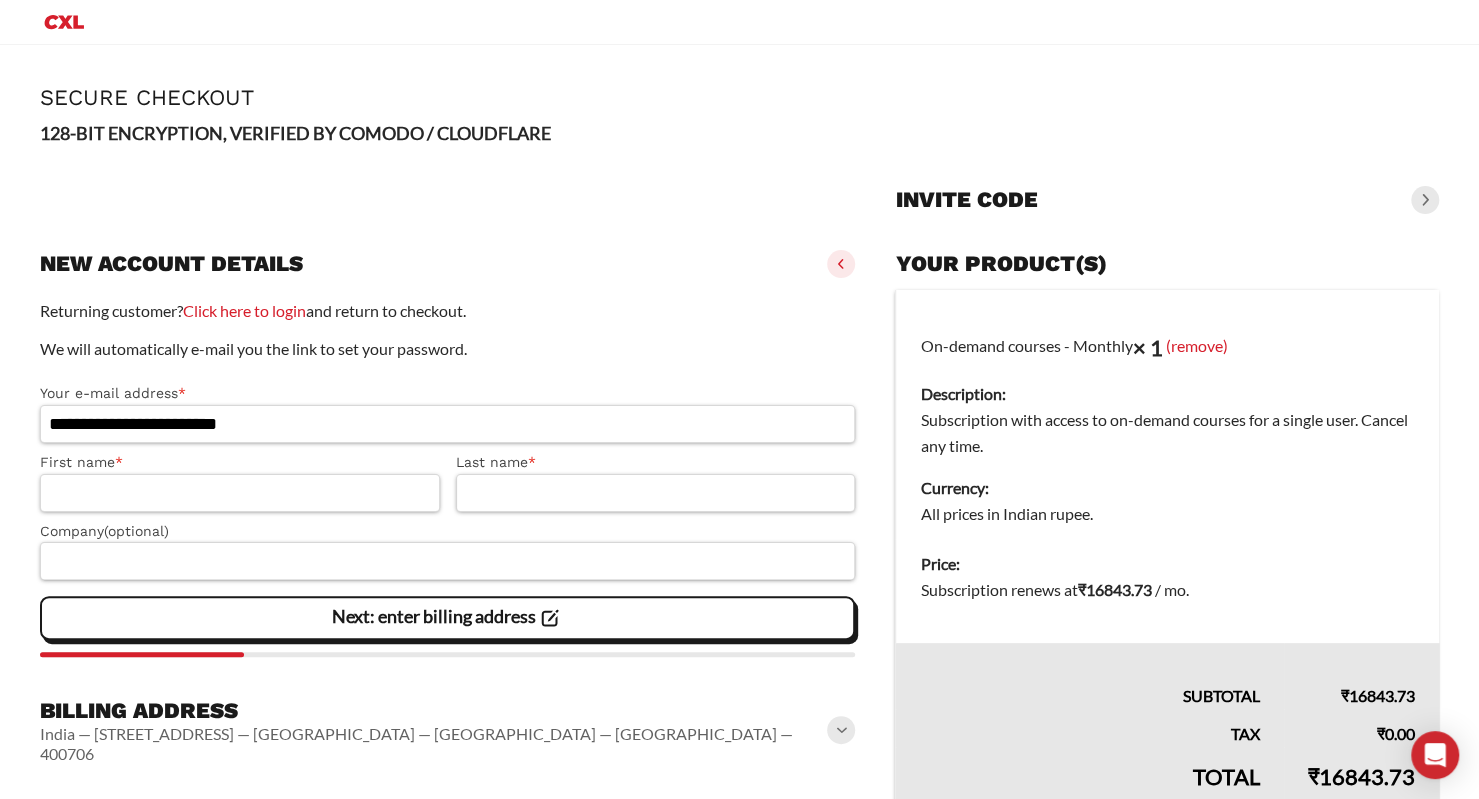 type on "**********" 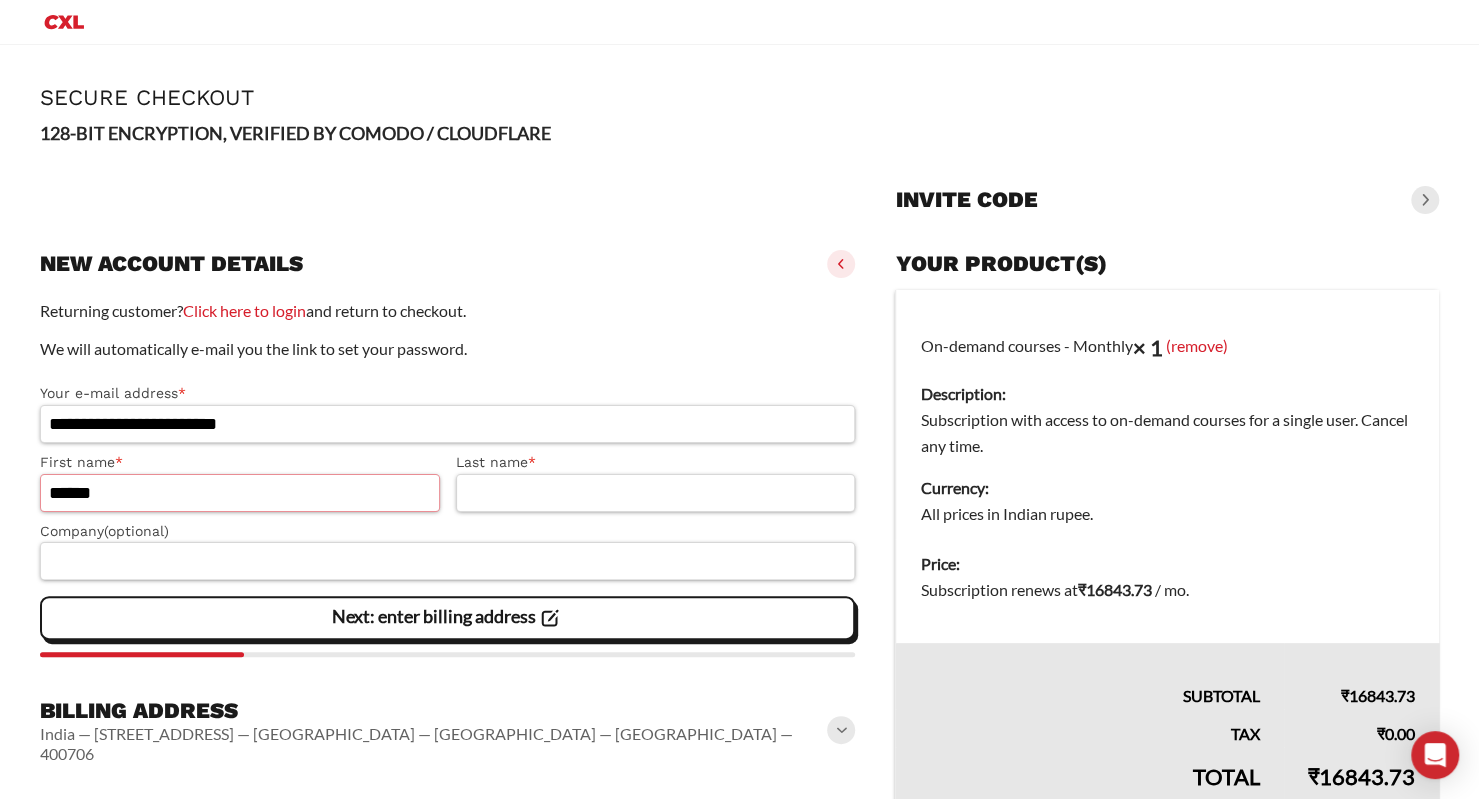 type on "******" 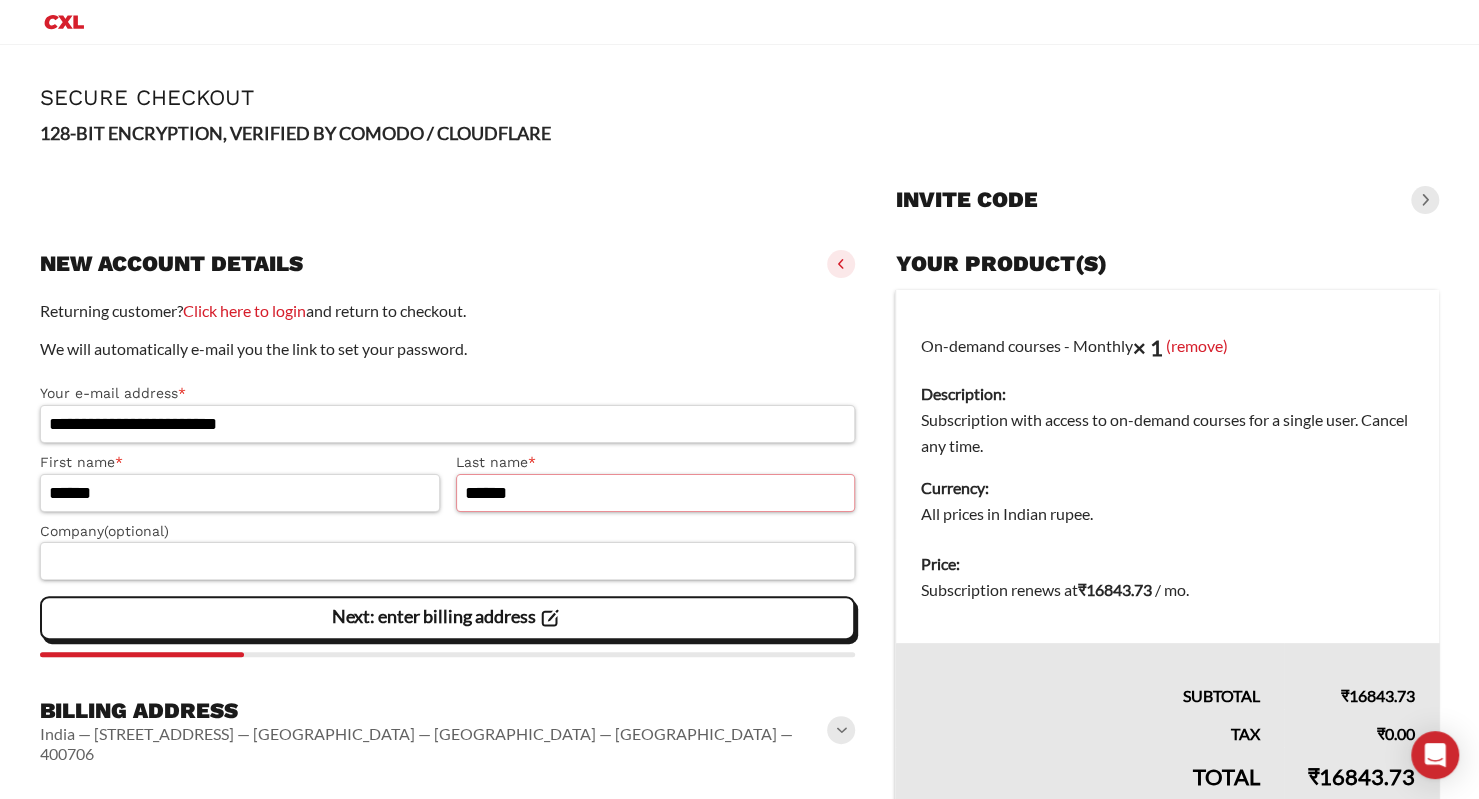 type on "******" 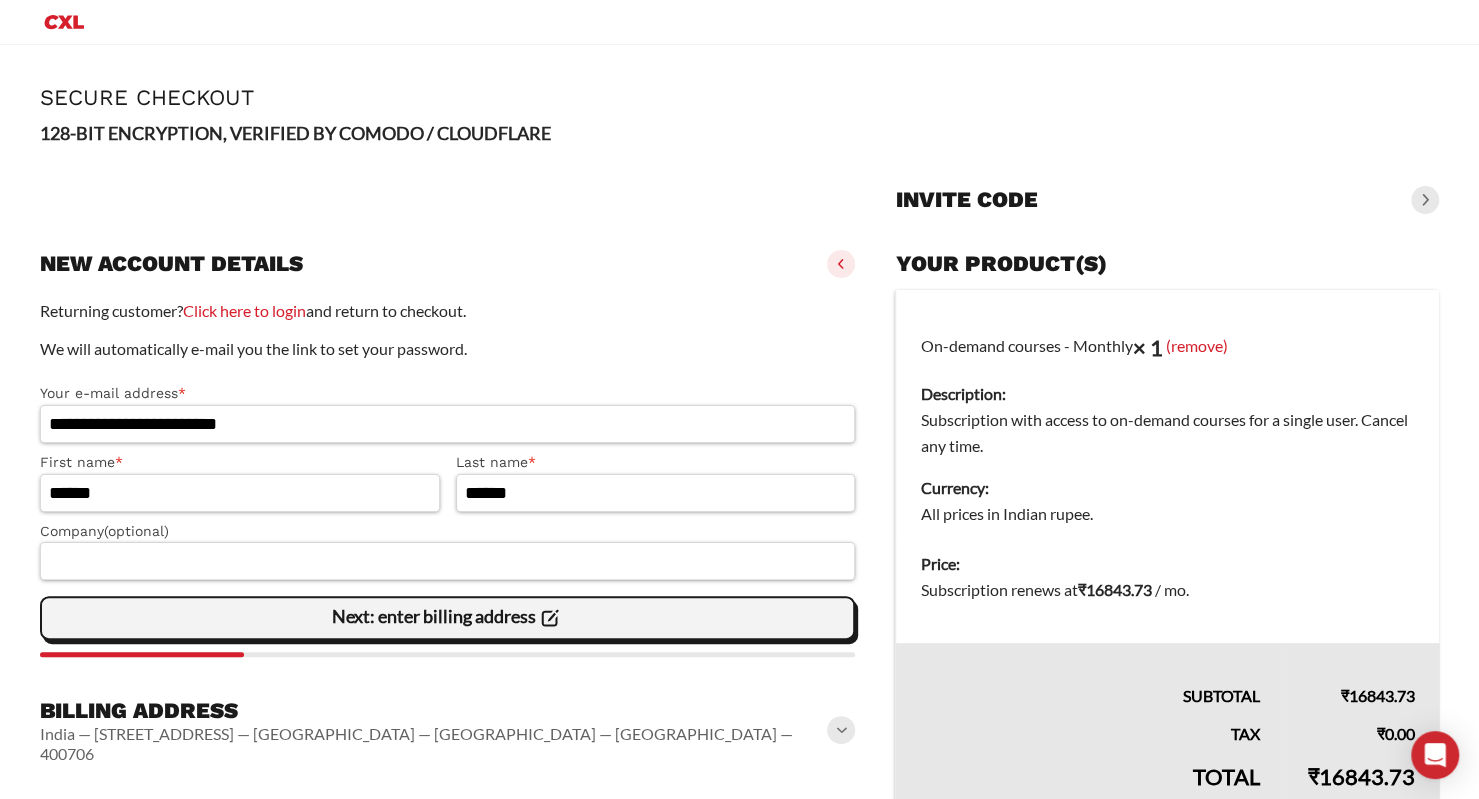 click on "Next: enter billing address" 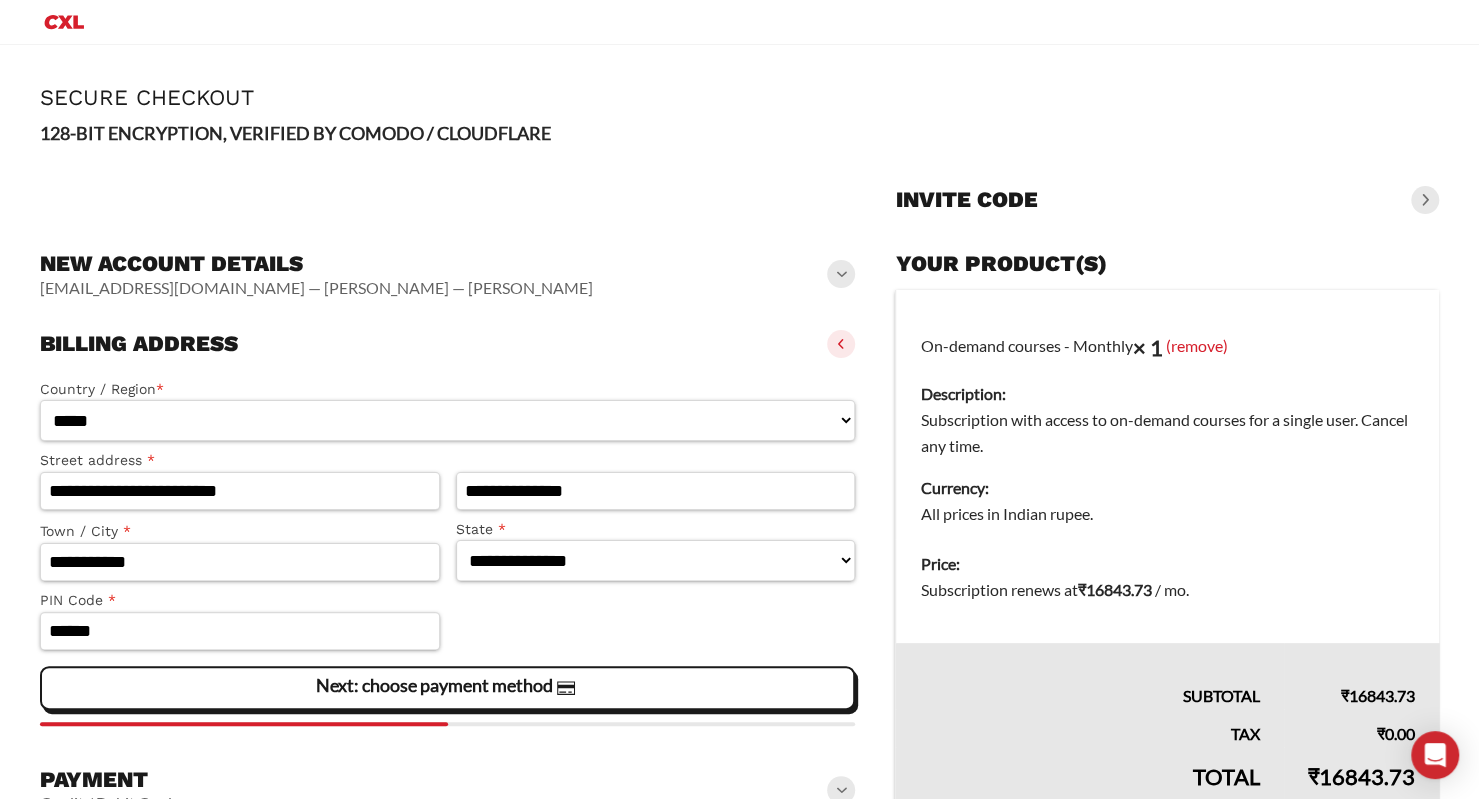 click on "Next: choose payment method" 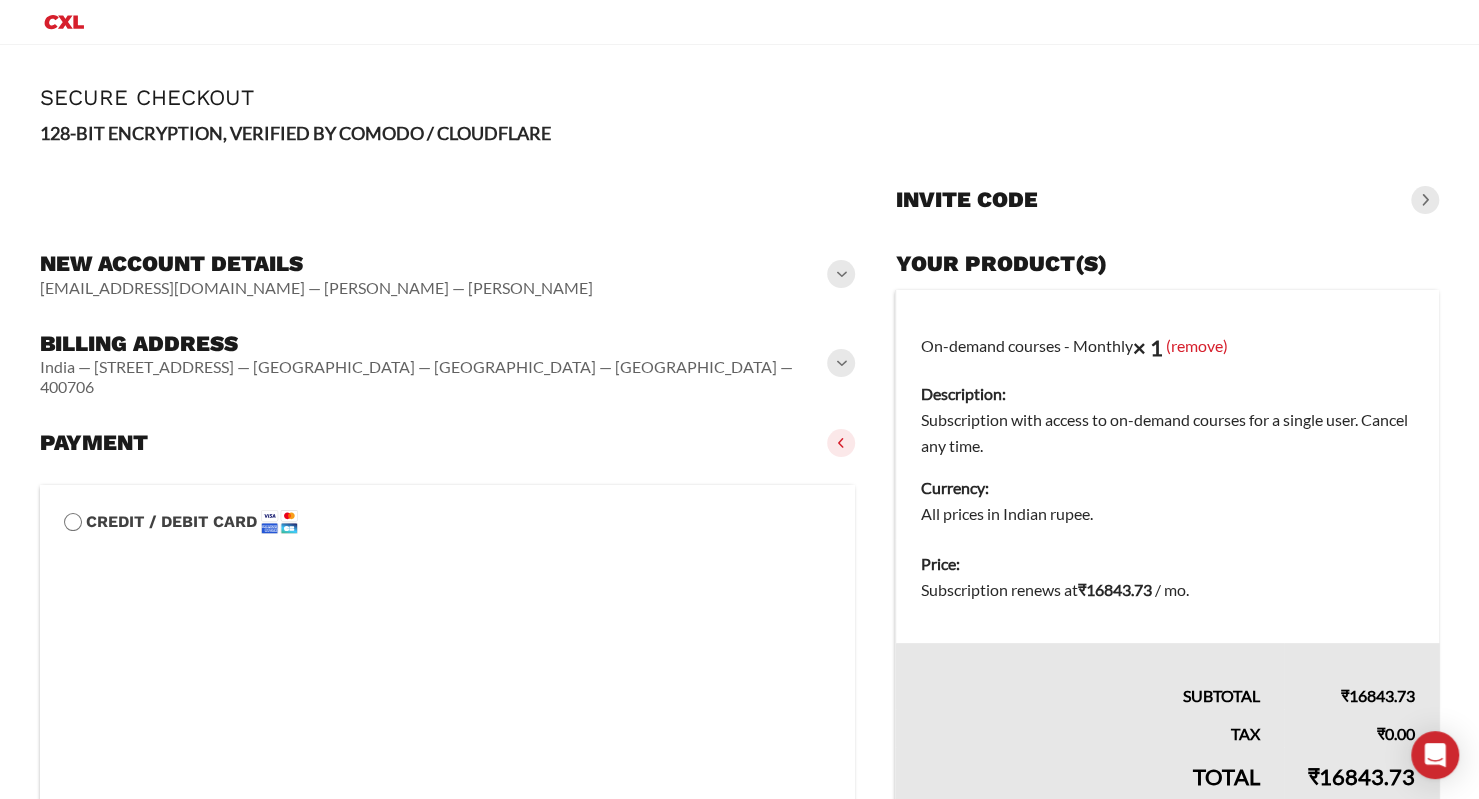 scroll, scrollTop: 11, scrollLeft: 0, axis: vertical 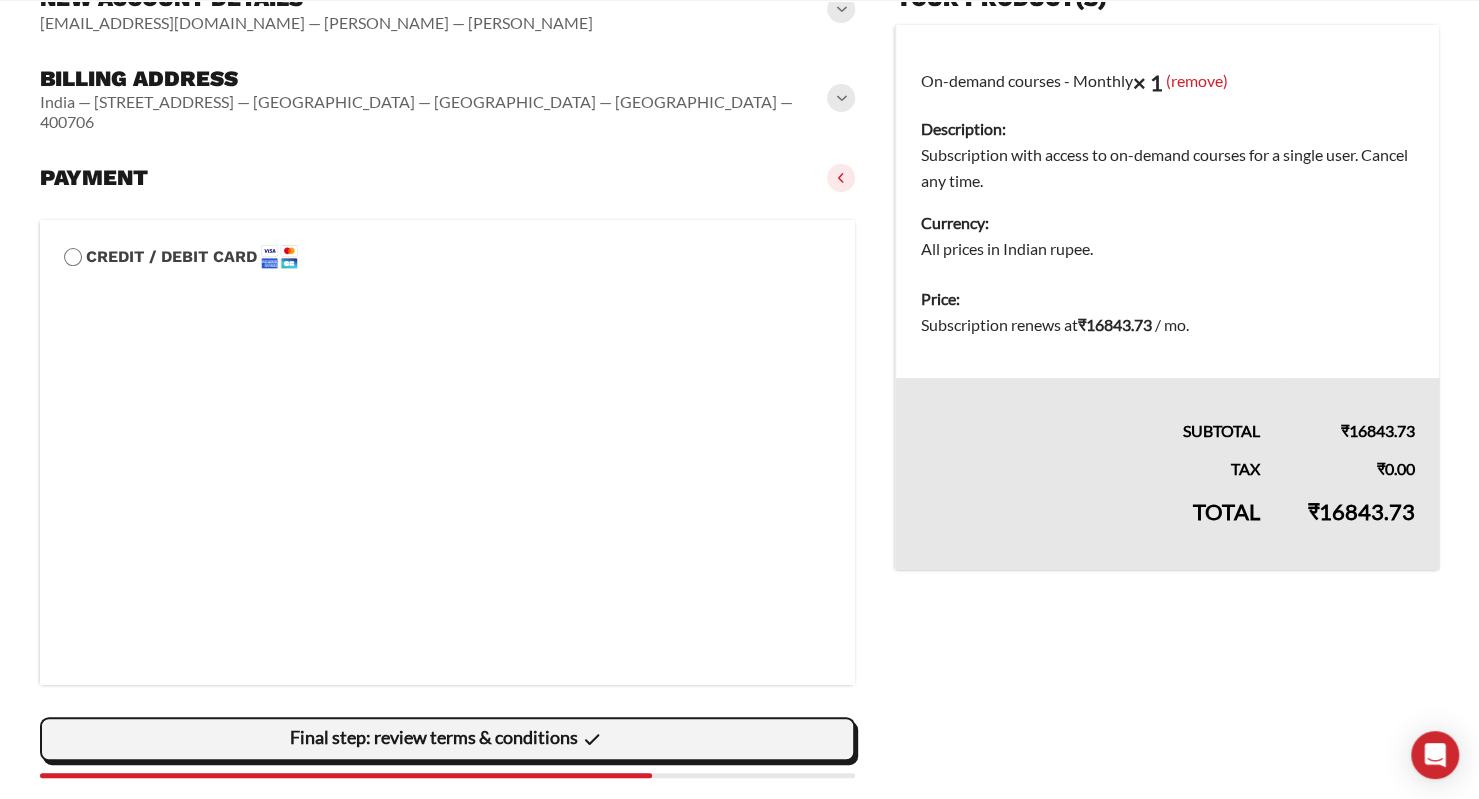 click on "Final step: review terms & conditions" at bounding box center [0, 0] 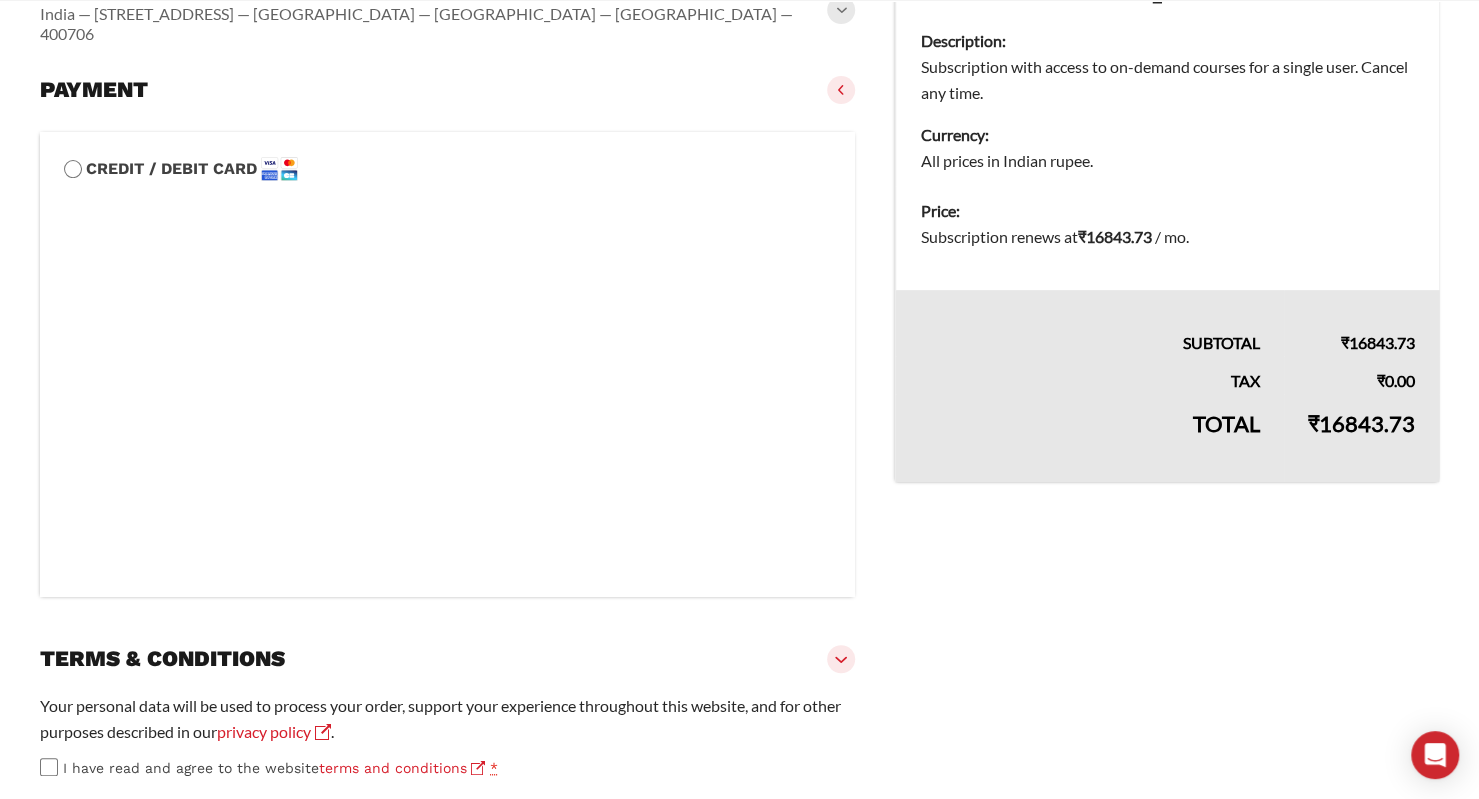 scroll, scrollTop: 477, scrollLeft: 0, axis: vertical 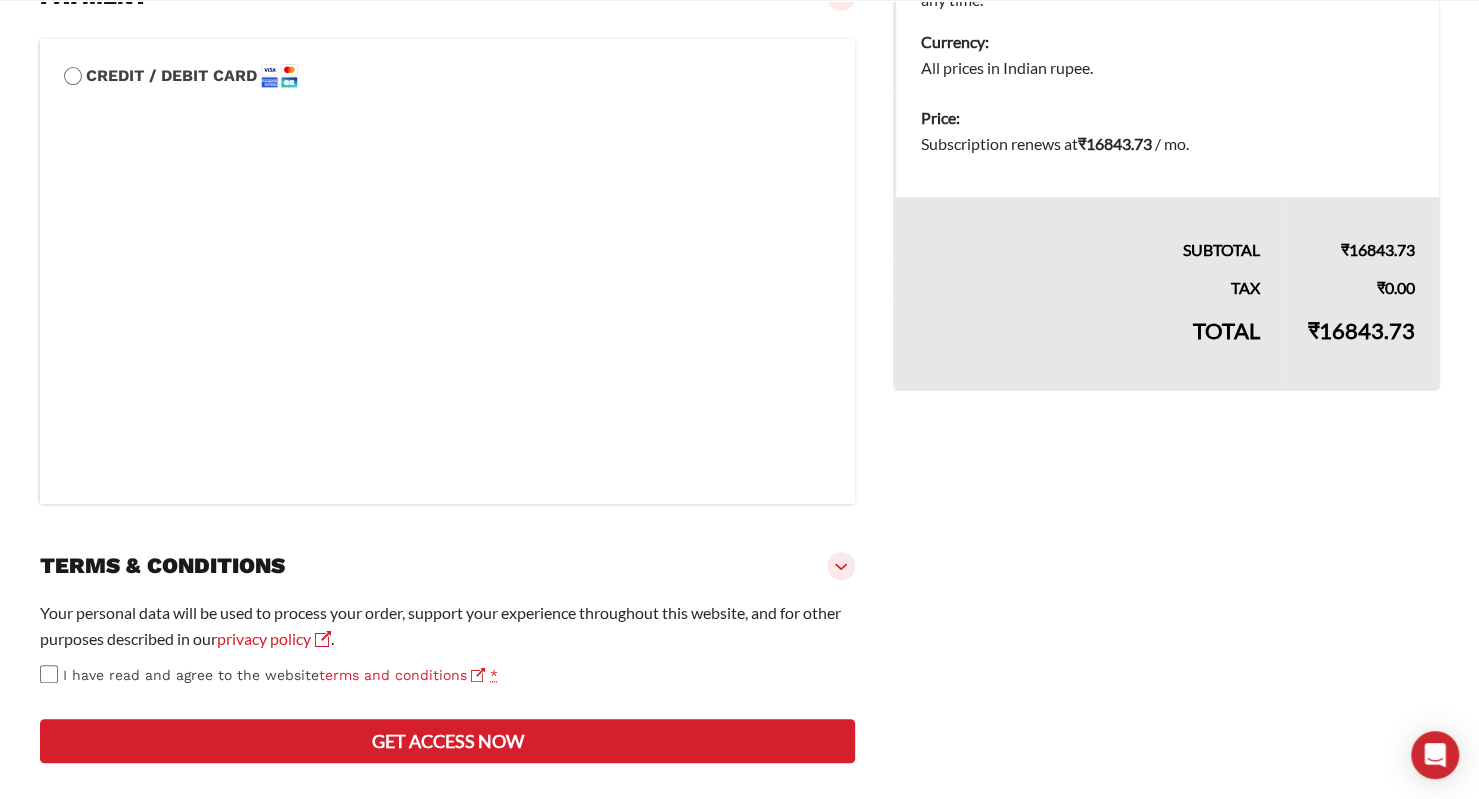 click on "Get access now" at bounding box center (447, 741) 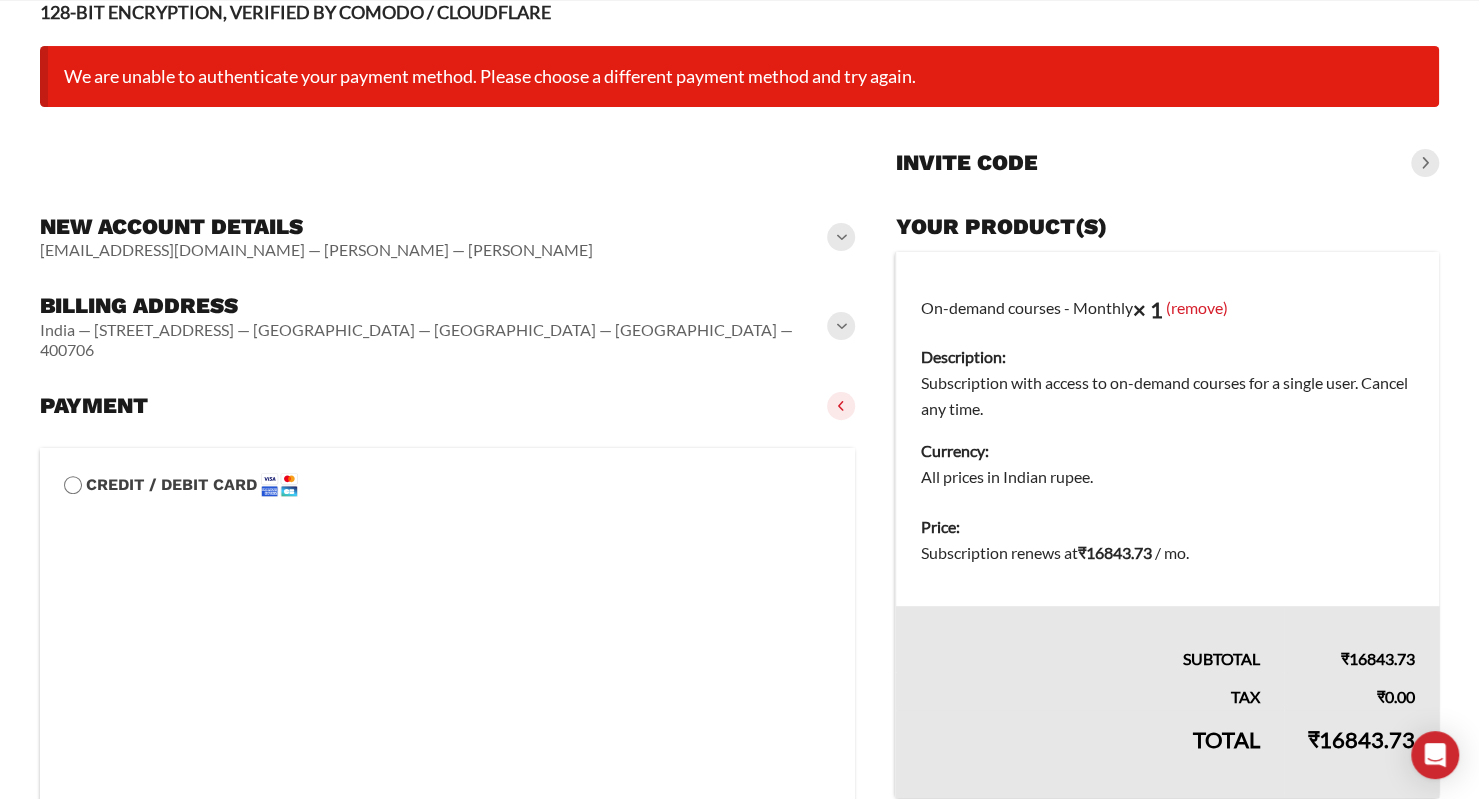 scroll, scrollTop: 97, scrollLeft: 0, axis: vertical 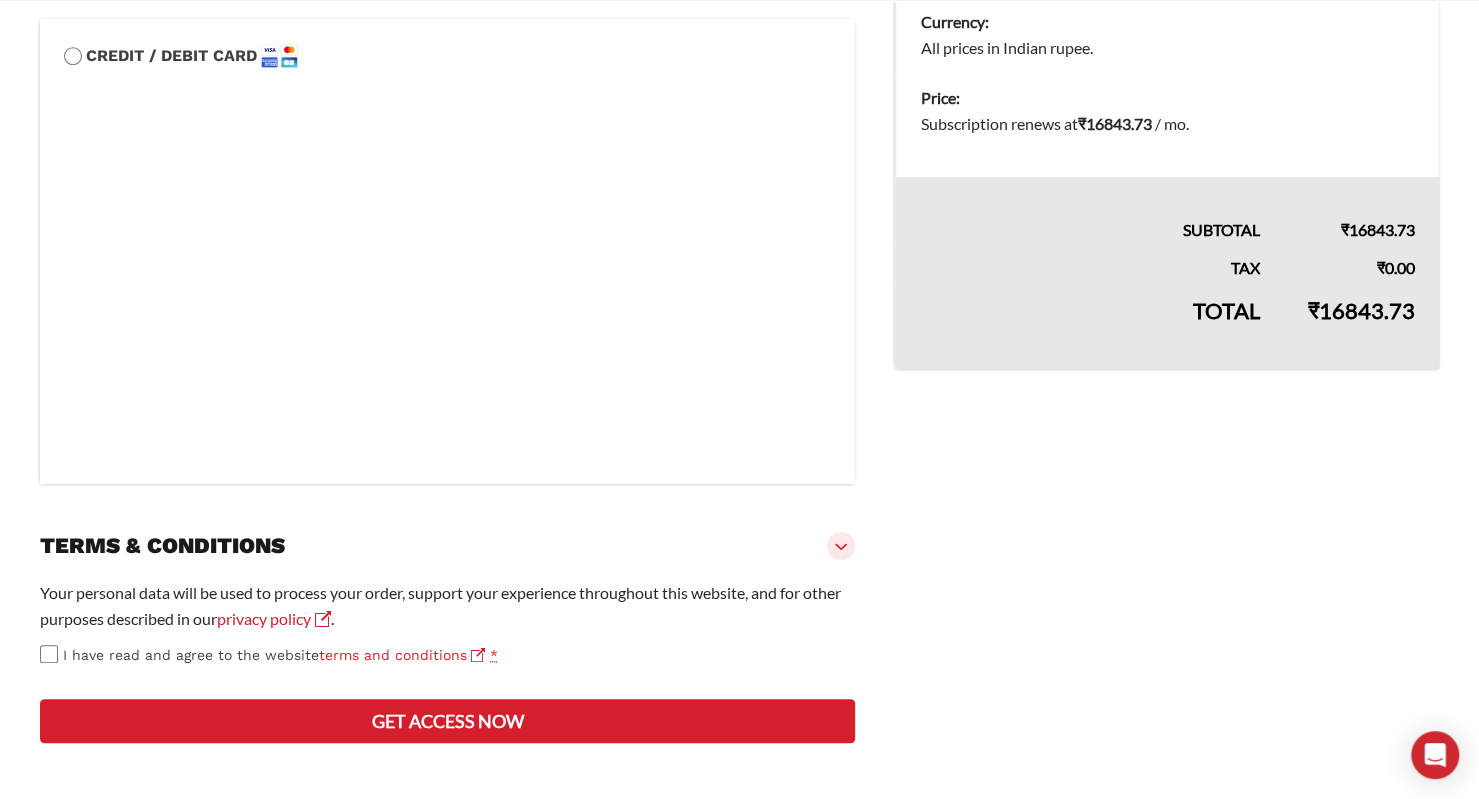 click on "Get access now" at bounding box center [447, 721] 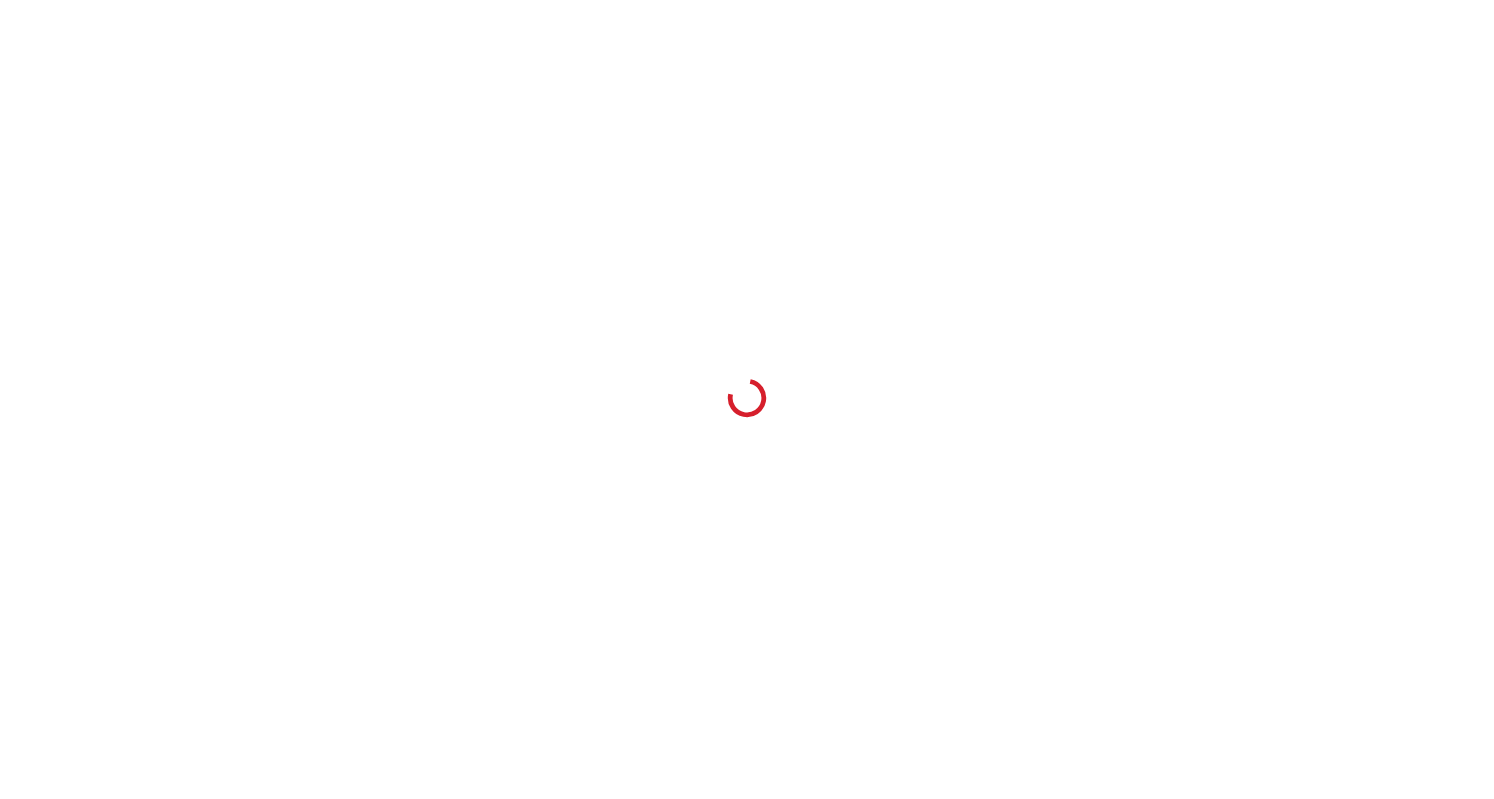 scroll, scrollTop: 0, scrollLeft: 0, axis: both 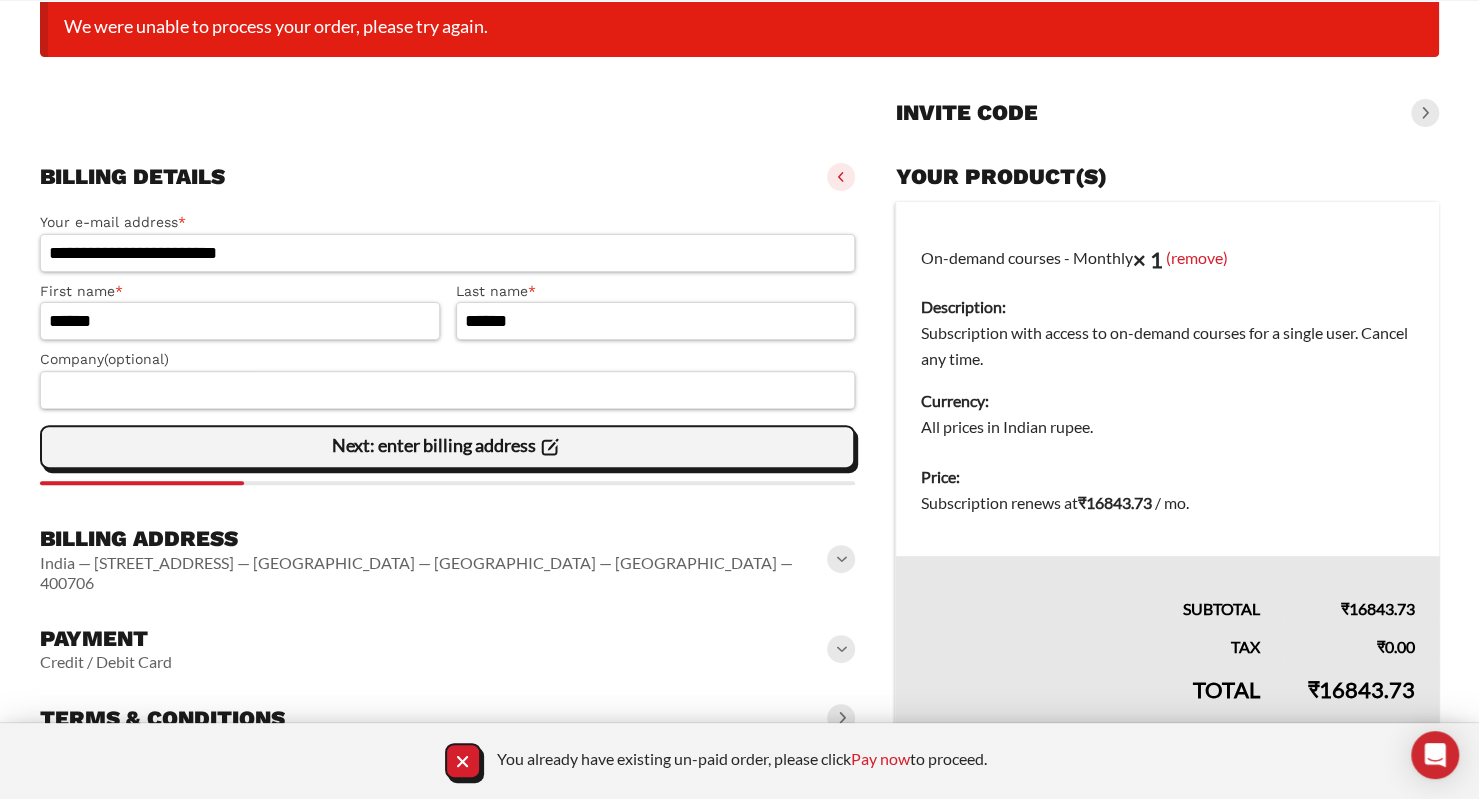 click 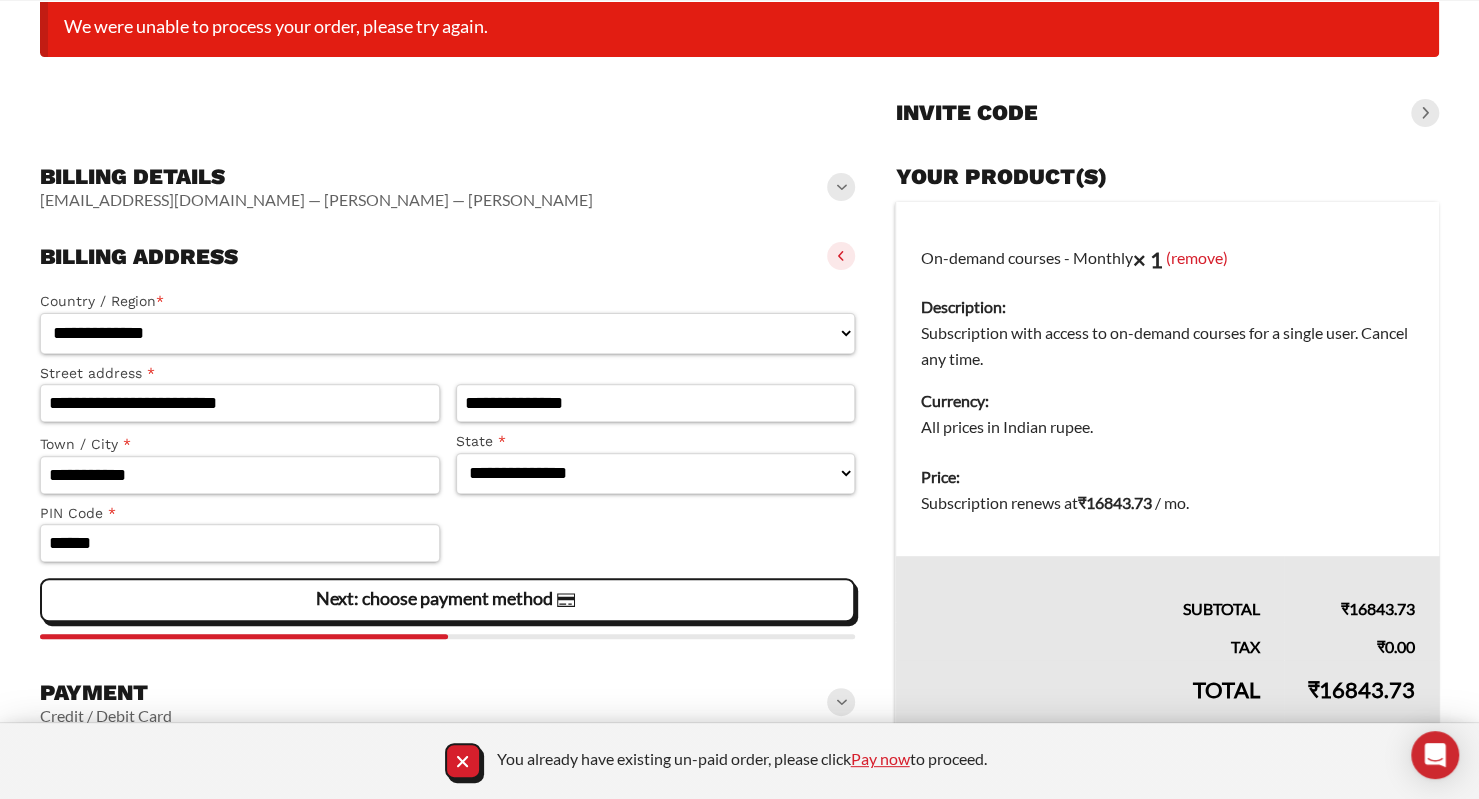click on "Pay now" 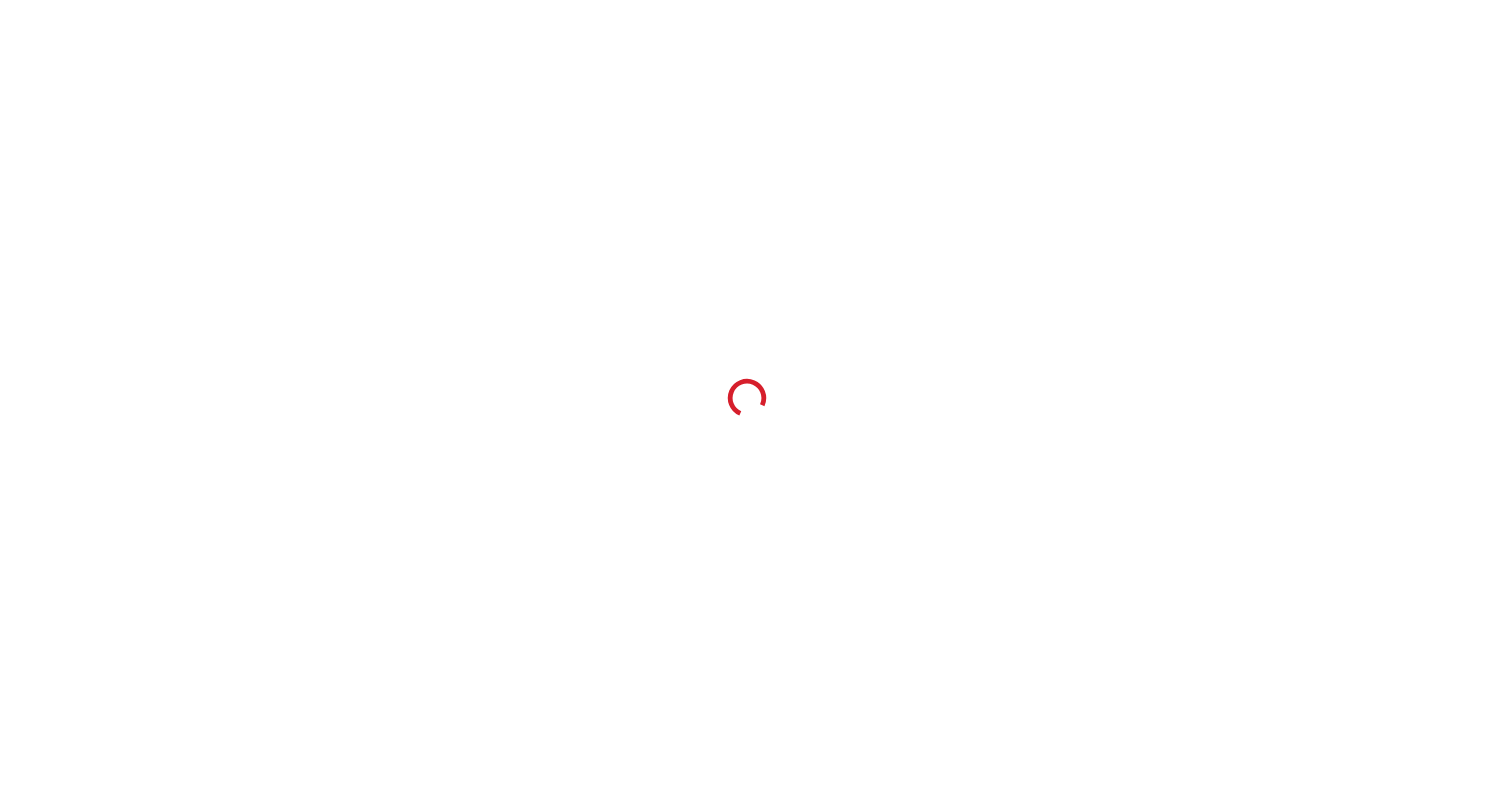 scroll, scrollTop: 0, scrollLeft: 0, axis: both 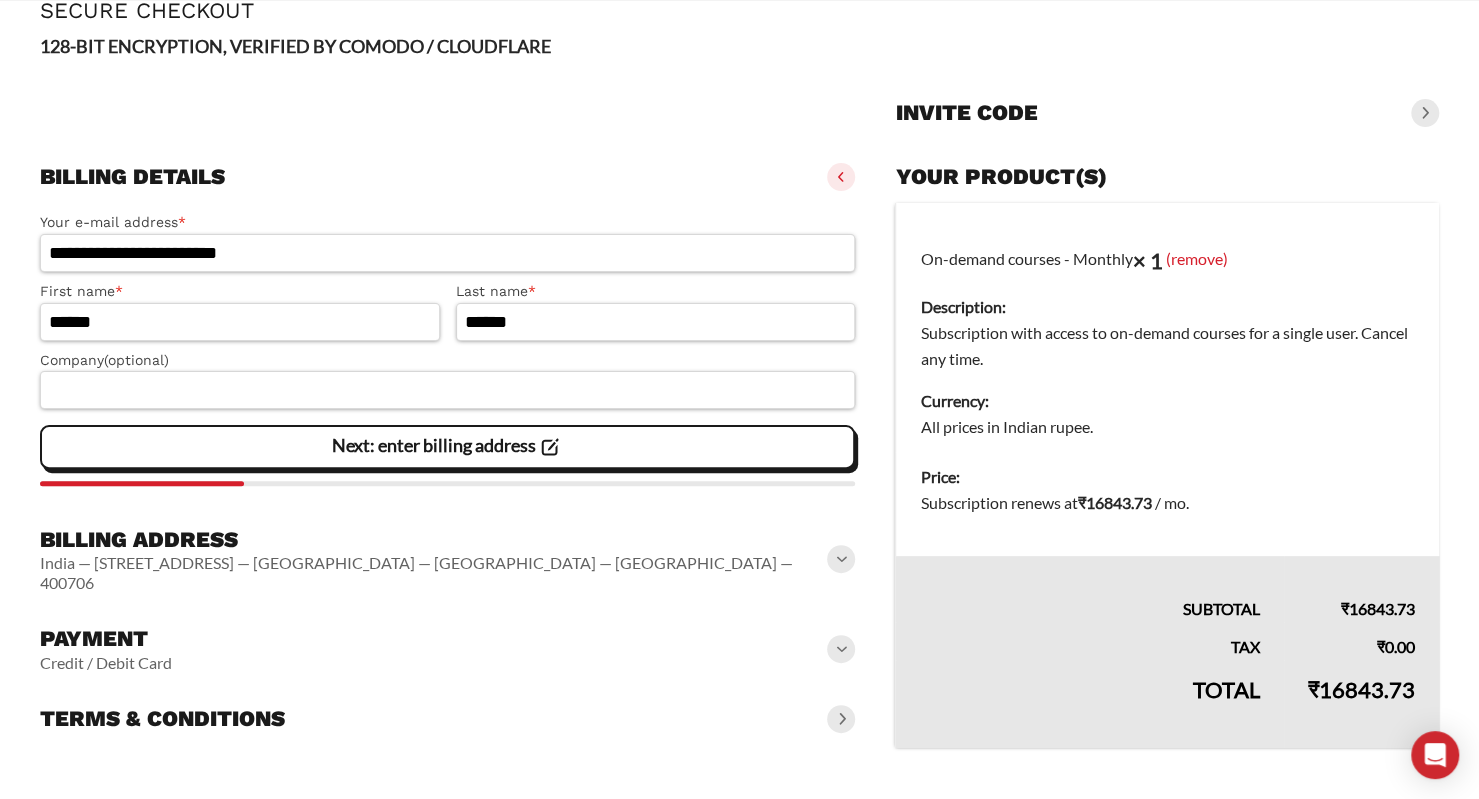 click on "**********" 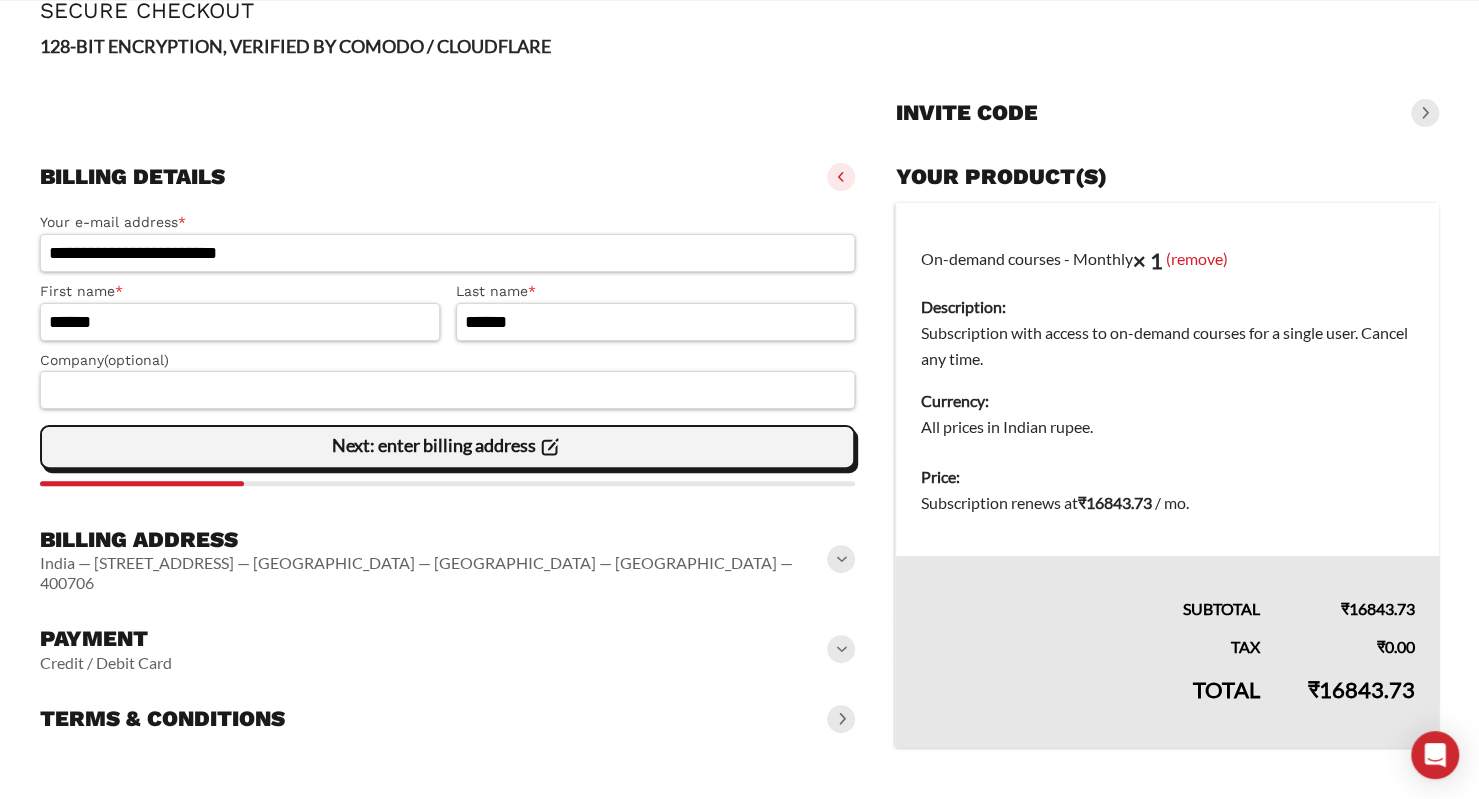 click on "Next: enter billing address" 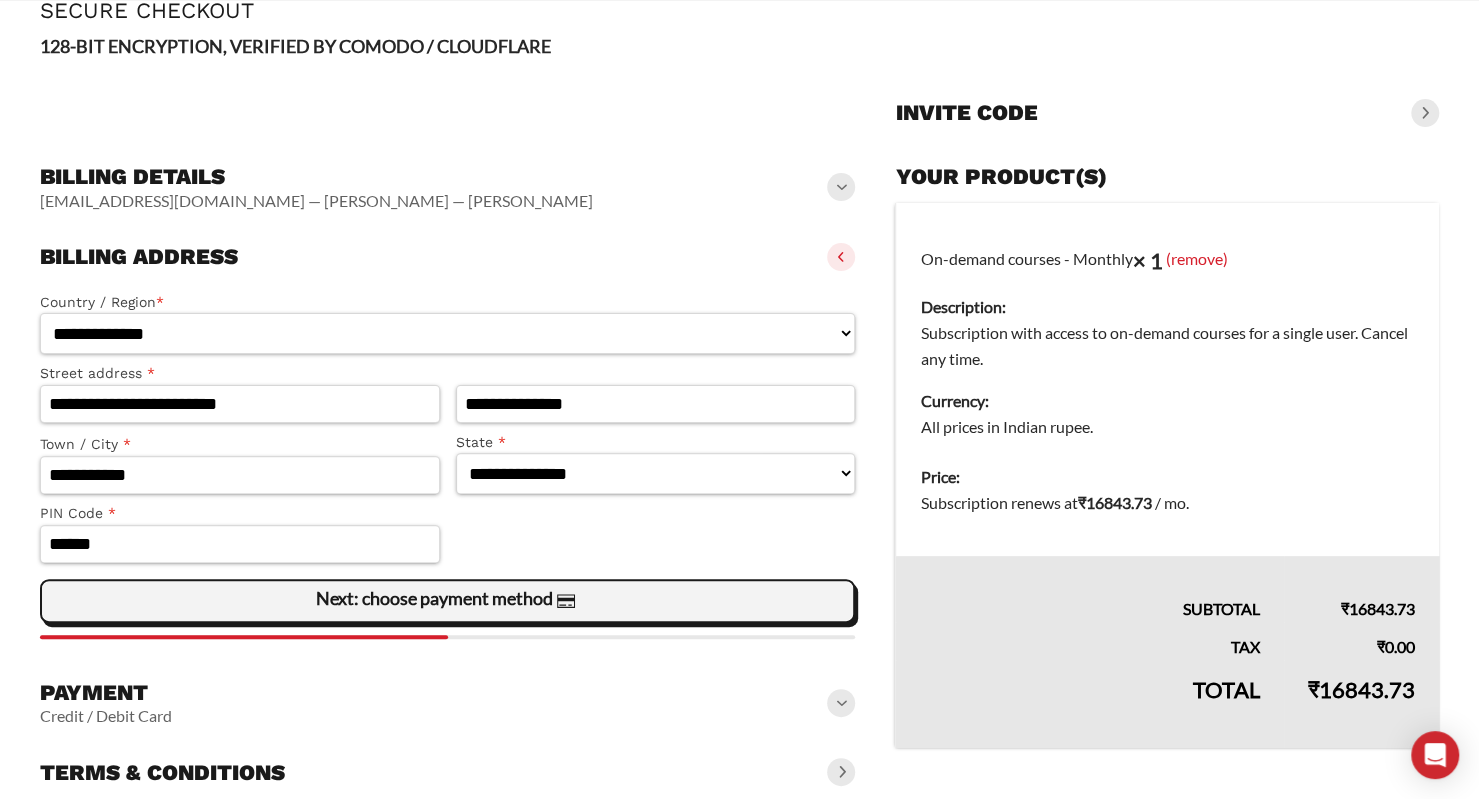 click on "Next: choose payment method" 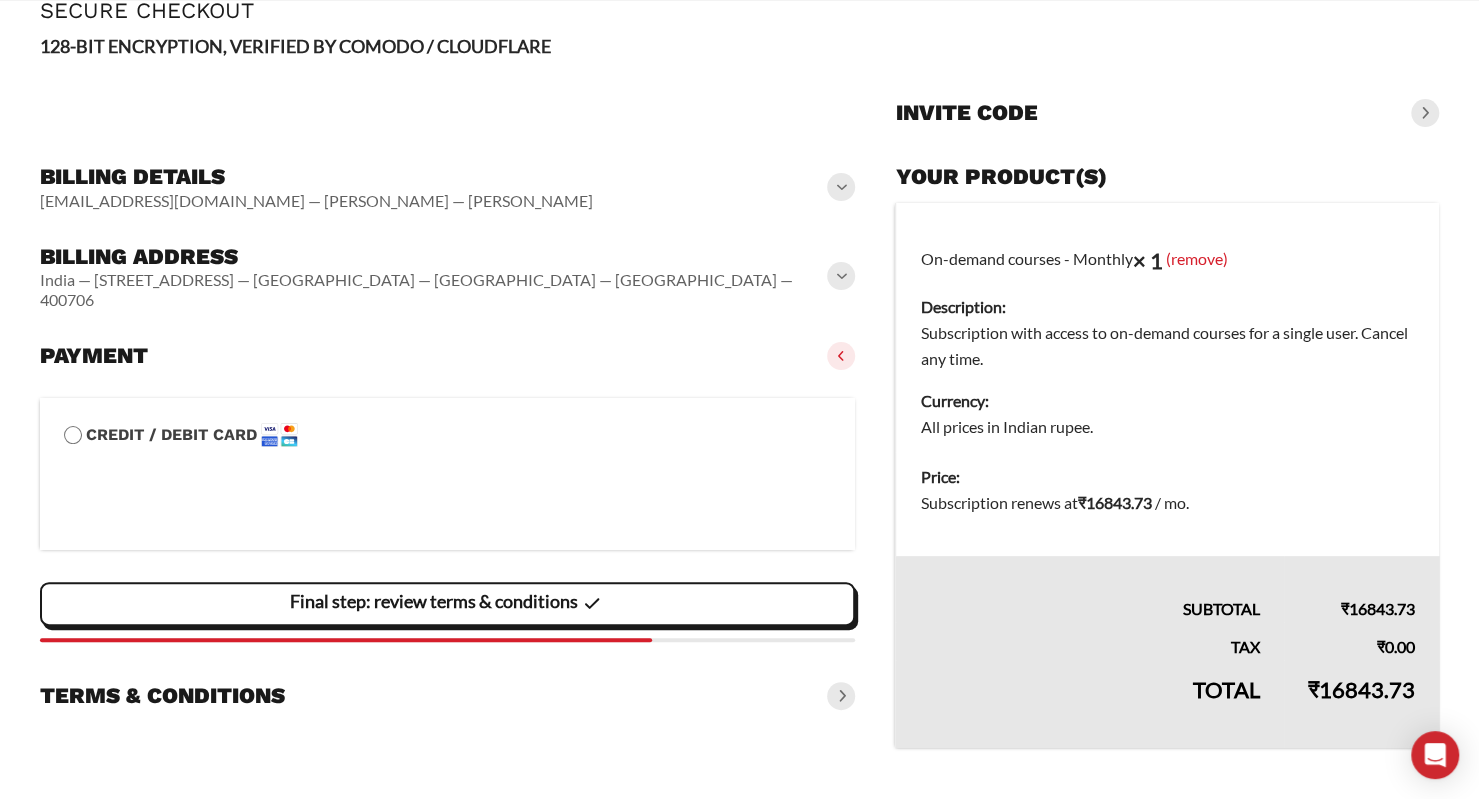click on "Final step: review terms & conditions" at bounding box center [447, 604] 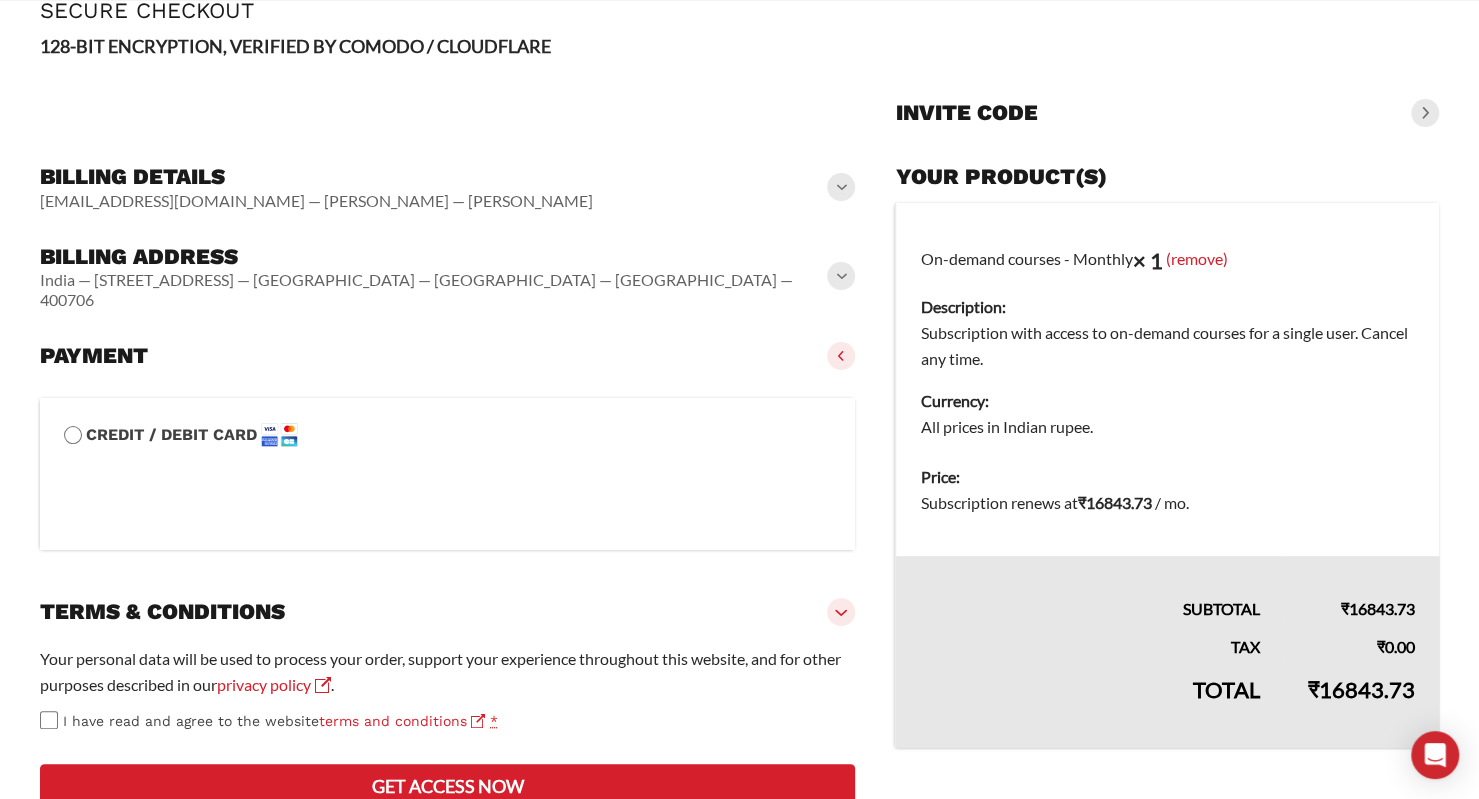 scroll, scrollTop: 163, scrollLeft: 0, axis: vertical 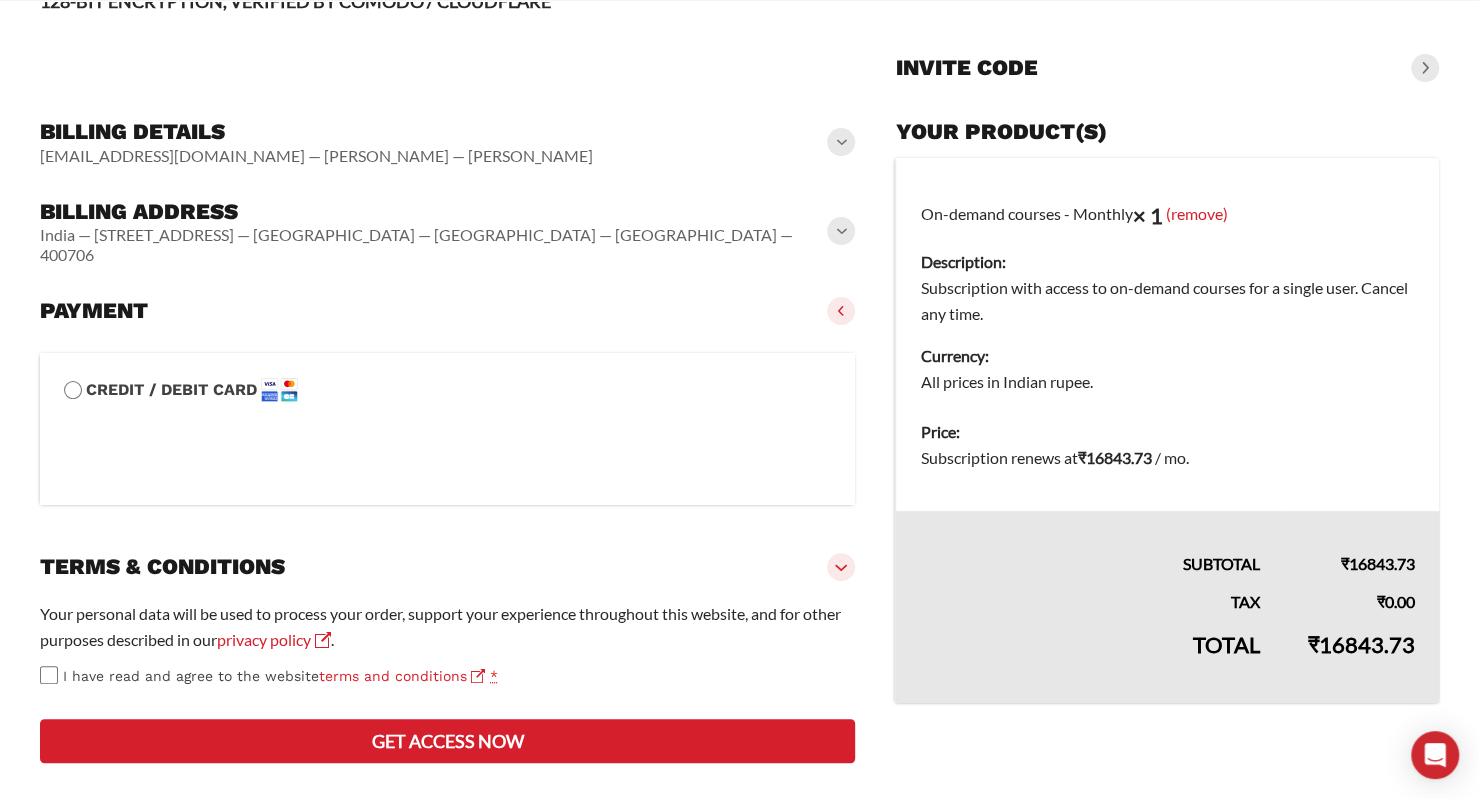 click on "Get access now" at bounding box center [447, 741] 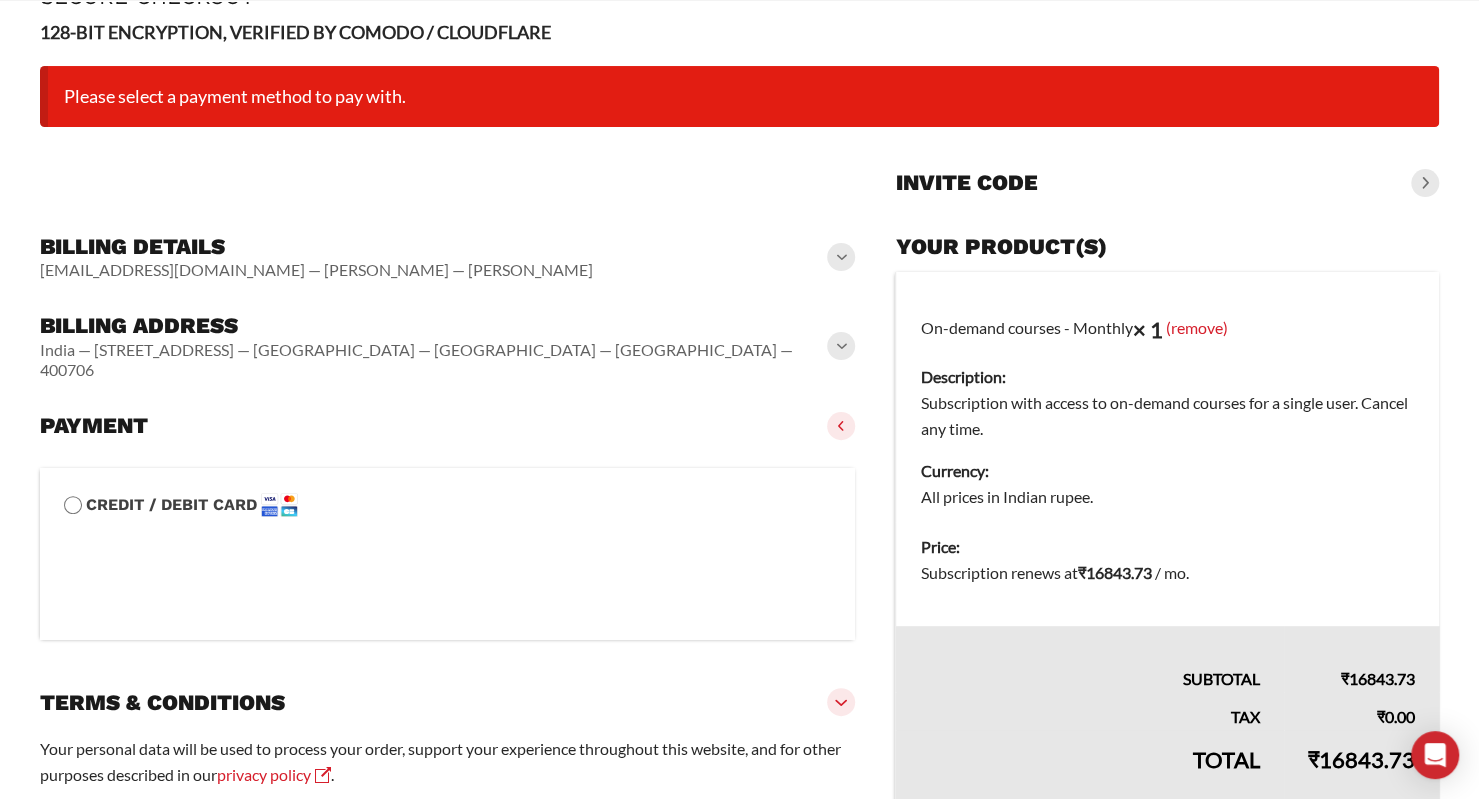 scroll, scrollTop: 97, scrollLeft: 0, axis: vertical 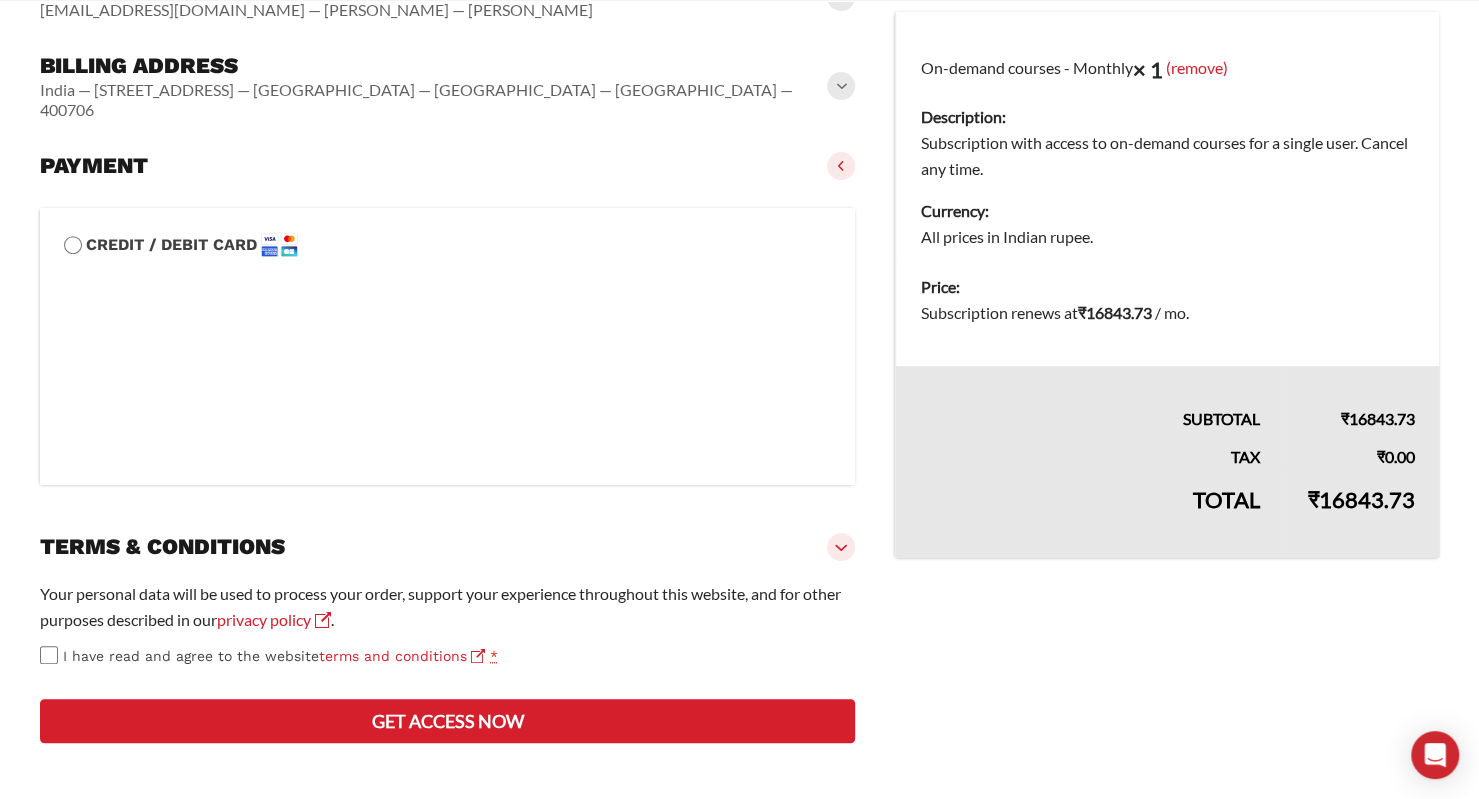 click on "Get access now" at bounding box center [447, 721] 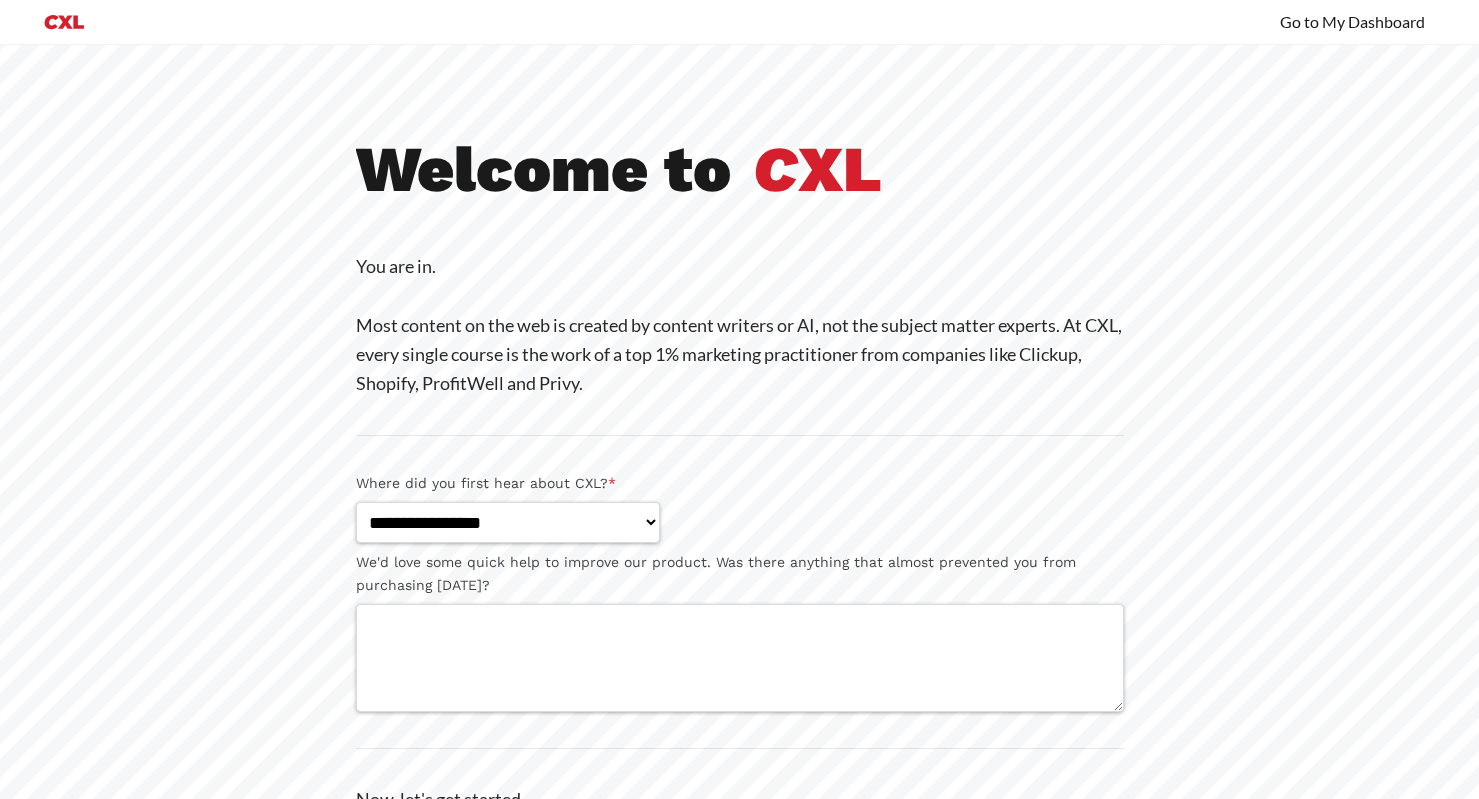 scroll, scrollTop: 0, scrollLeft: 0, axis: both 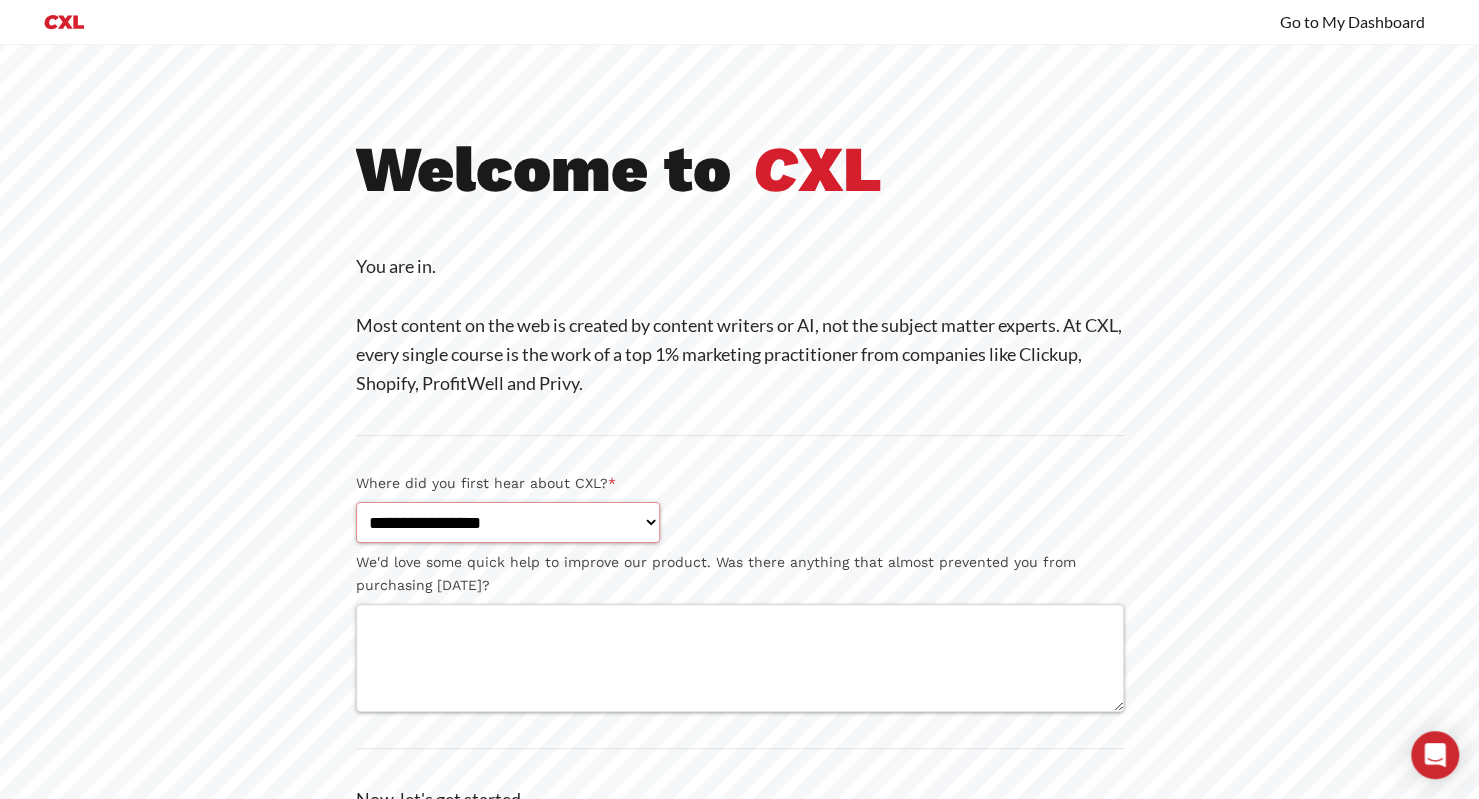 click on "**********" at bounding box center (508, 522) 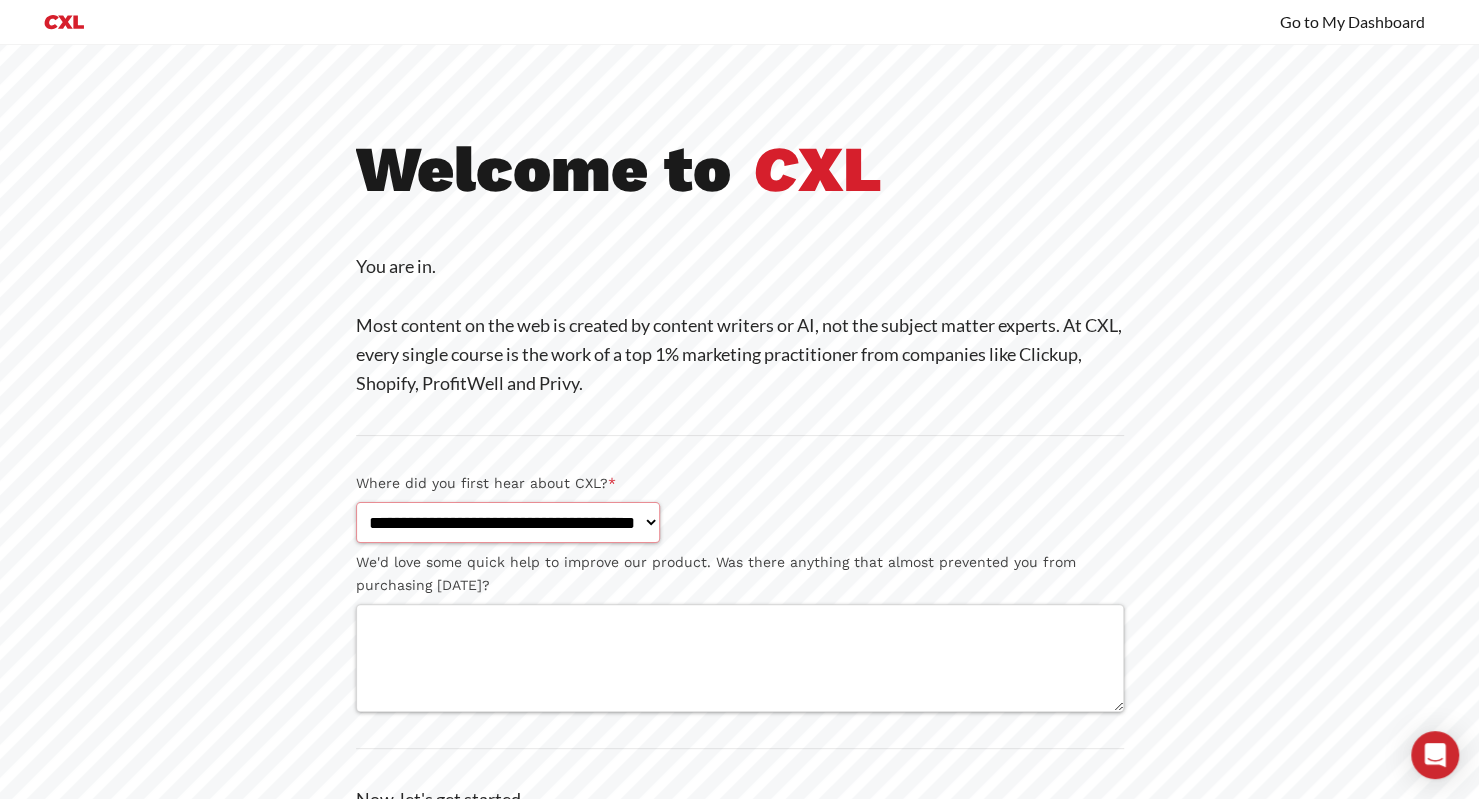 click on "**********" at bounding box center [508, 522] 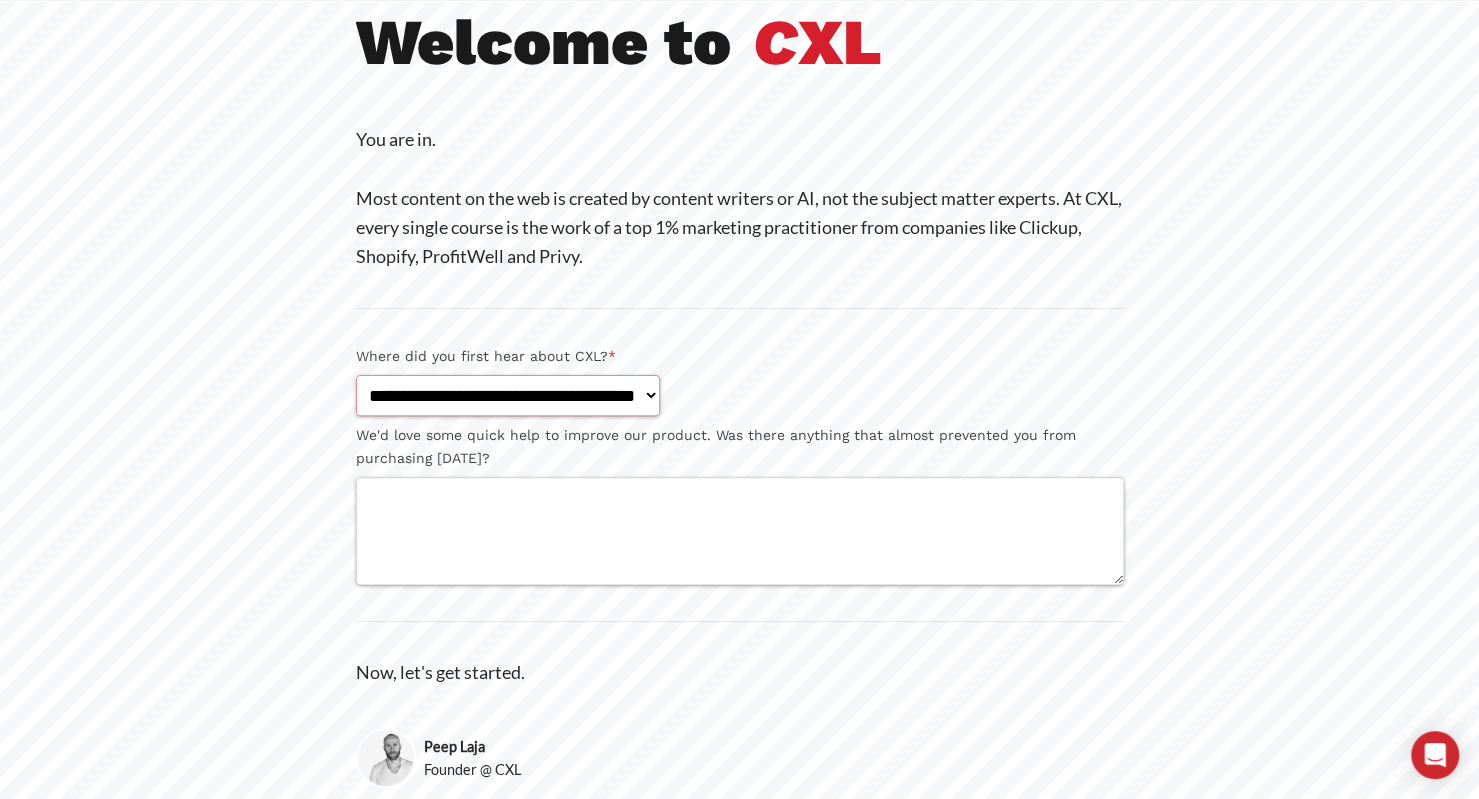 scroll, scrollTop: 272, scrollLeft: 0, axis: vertical 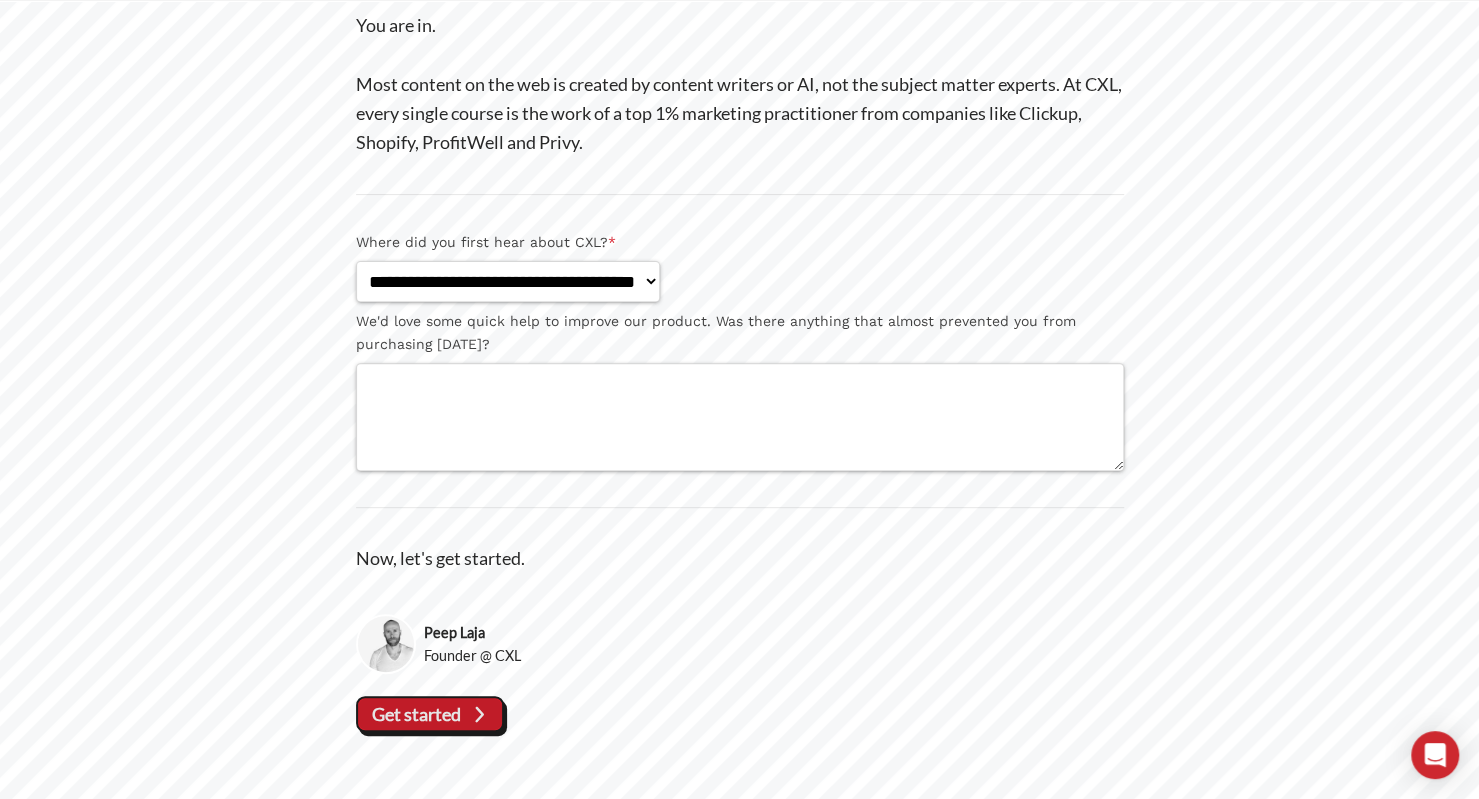 click on "Get started" at bounding box center [0, 0] 